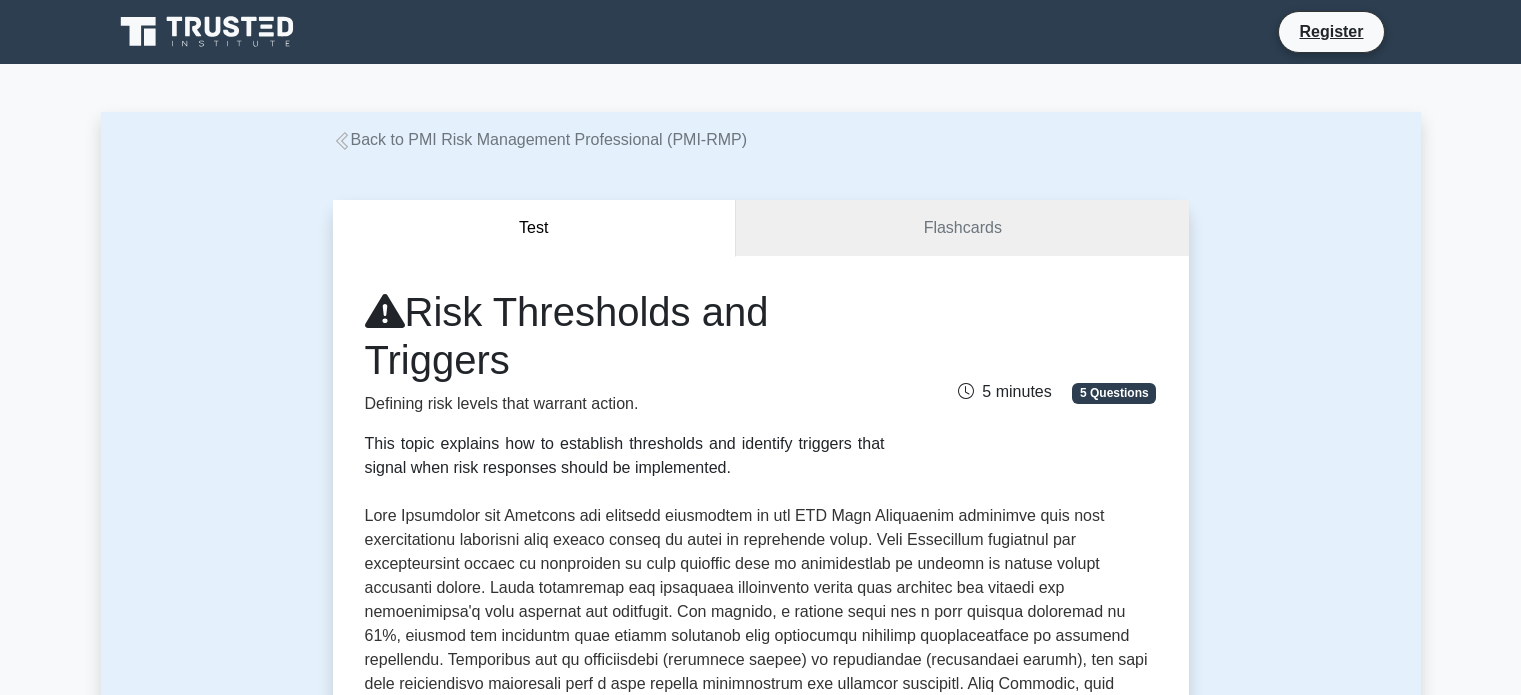 scroll, scrollTop: 1428, scrollLeft: 0, axis: vertical 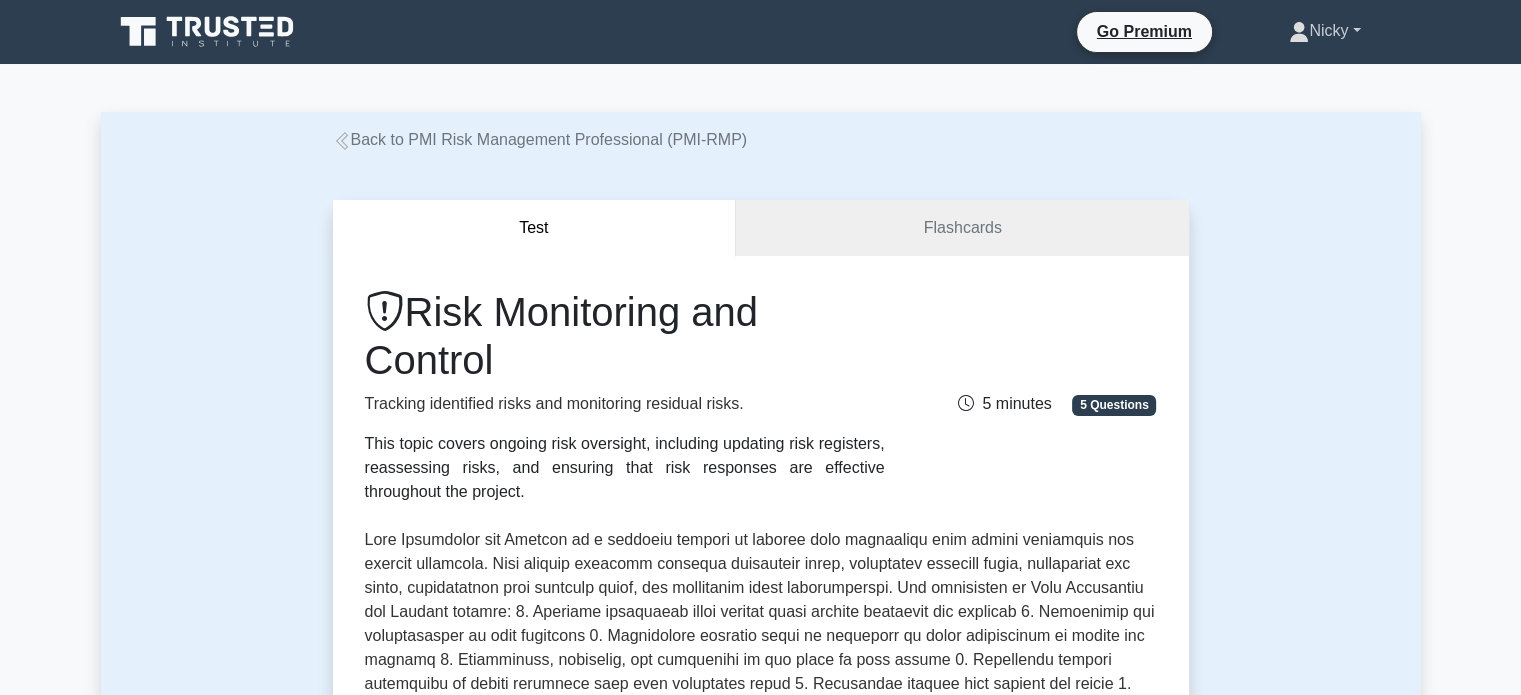 click on "Nicky" at bounding box center (1324, 31) 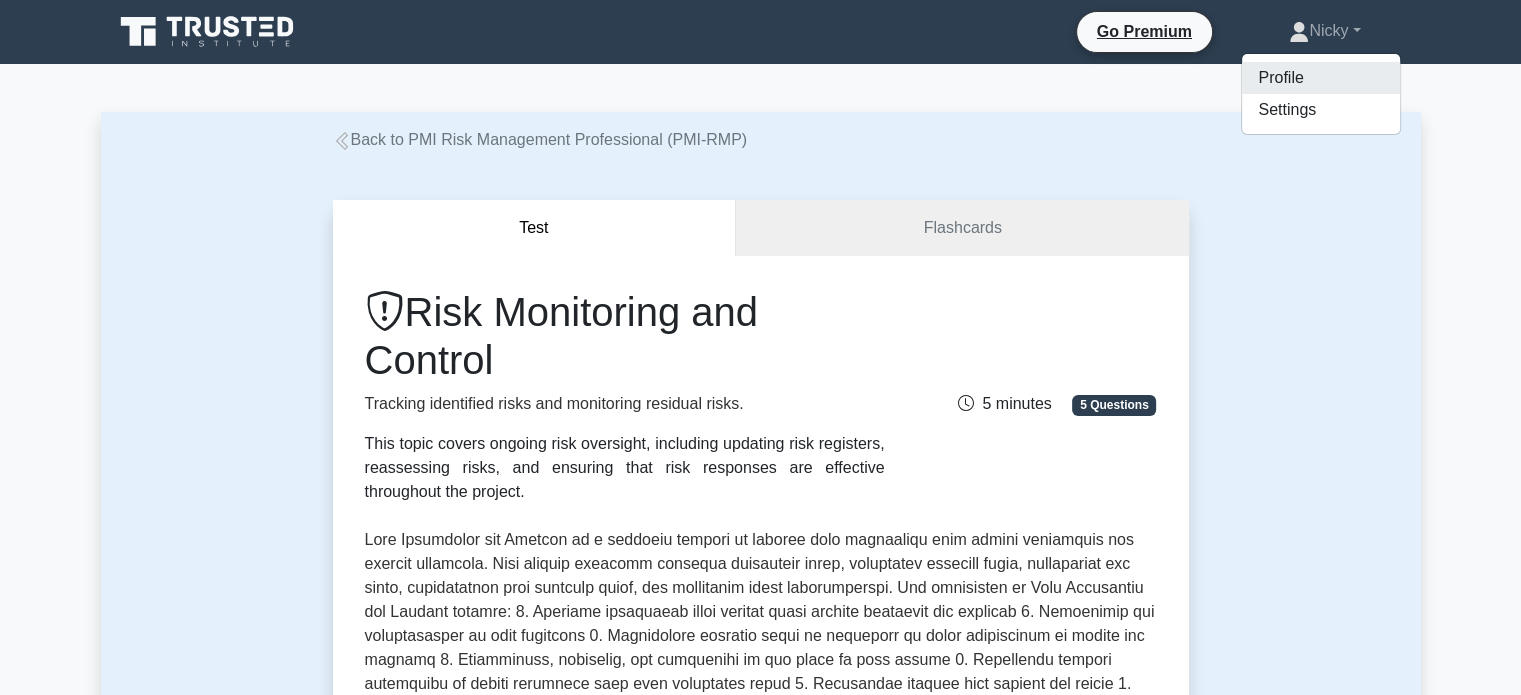 click on "Profile" at bounding box center [1321, 78] 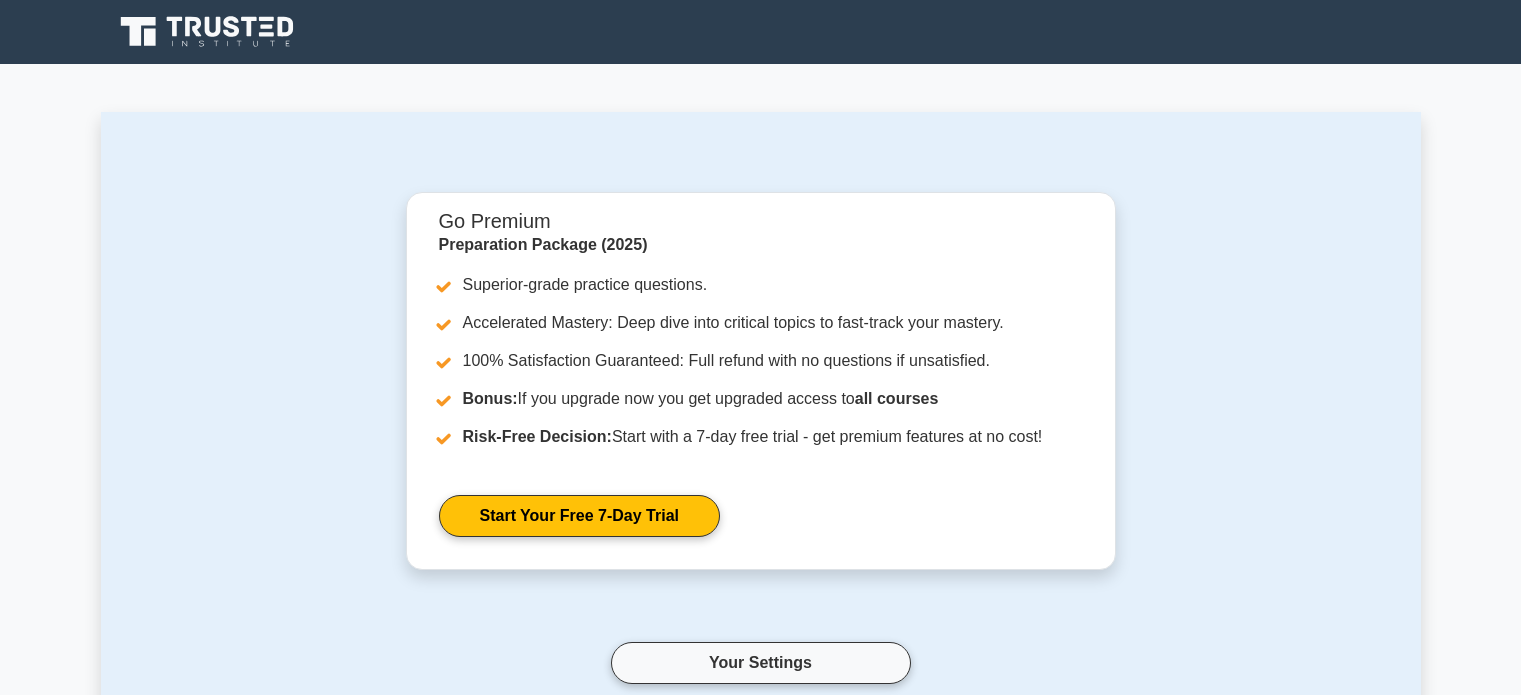scroll, scrollTop: 0, scrollLeft: 0, axis: both 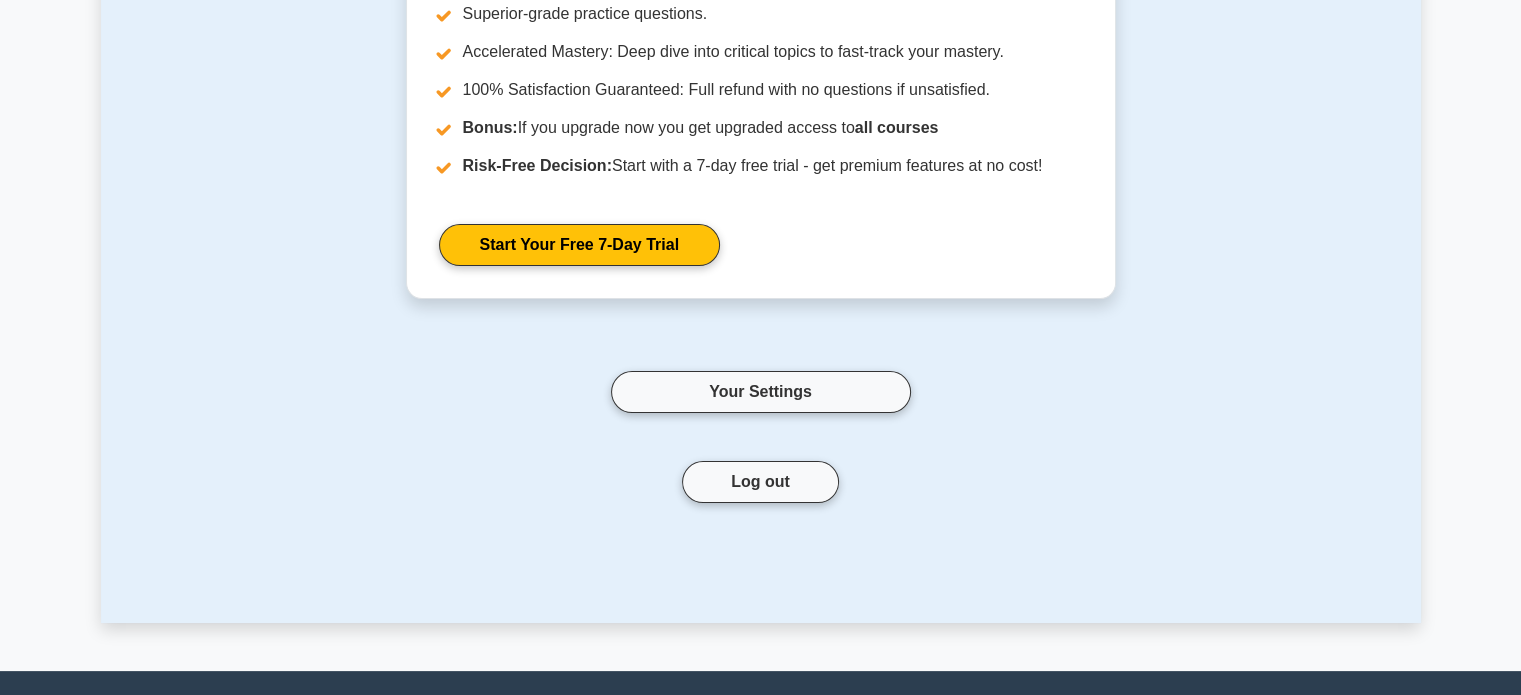 click on "Your Settings" at bounding box center (761, 392) 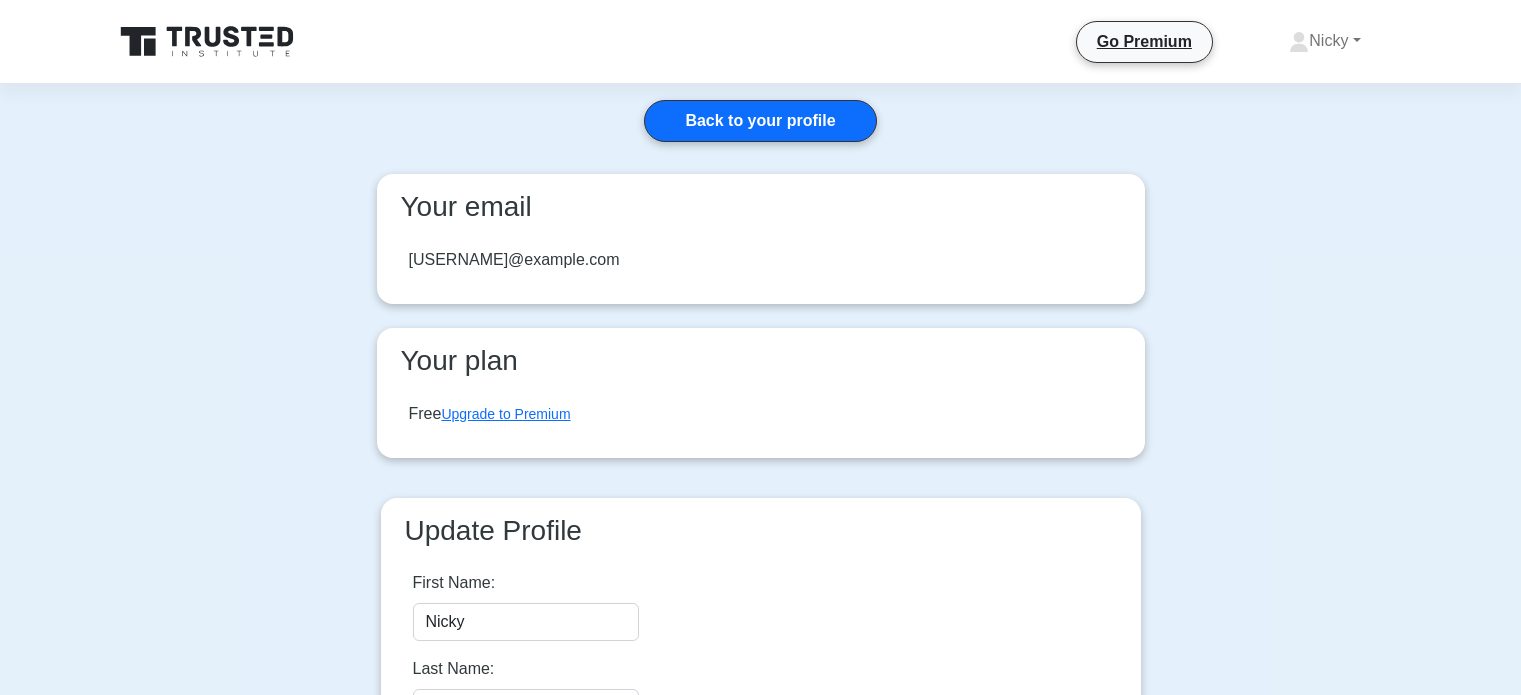 scroll, scrollTop: 0, scrollLeft: 0, axis: both 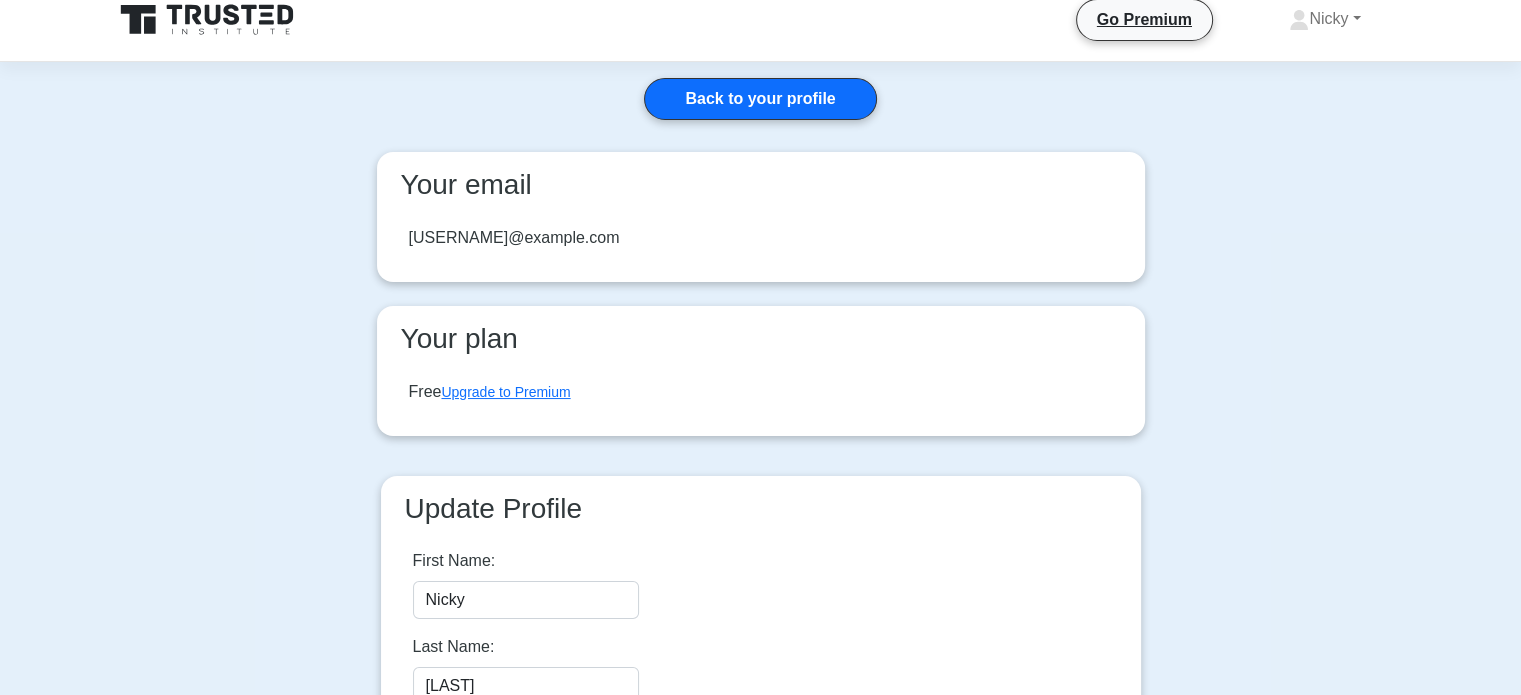 click on "Go Premium" at bounding box center [1144, 19] 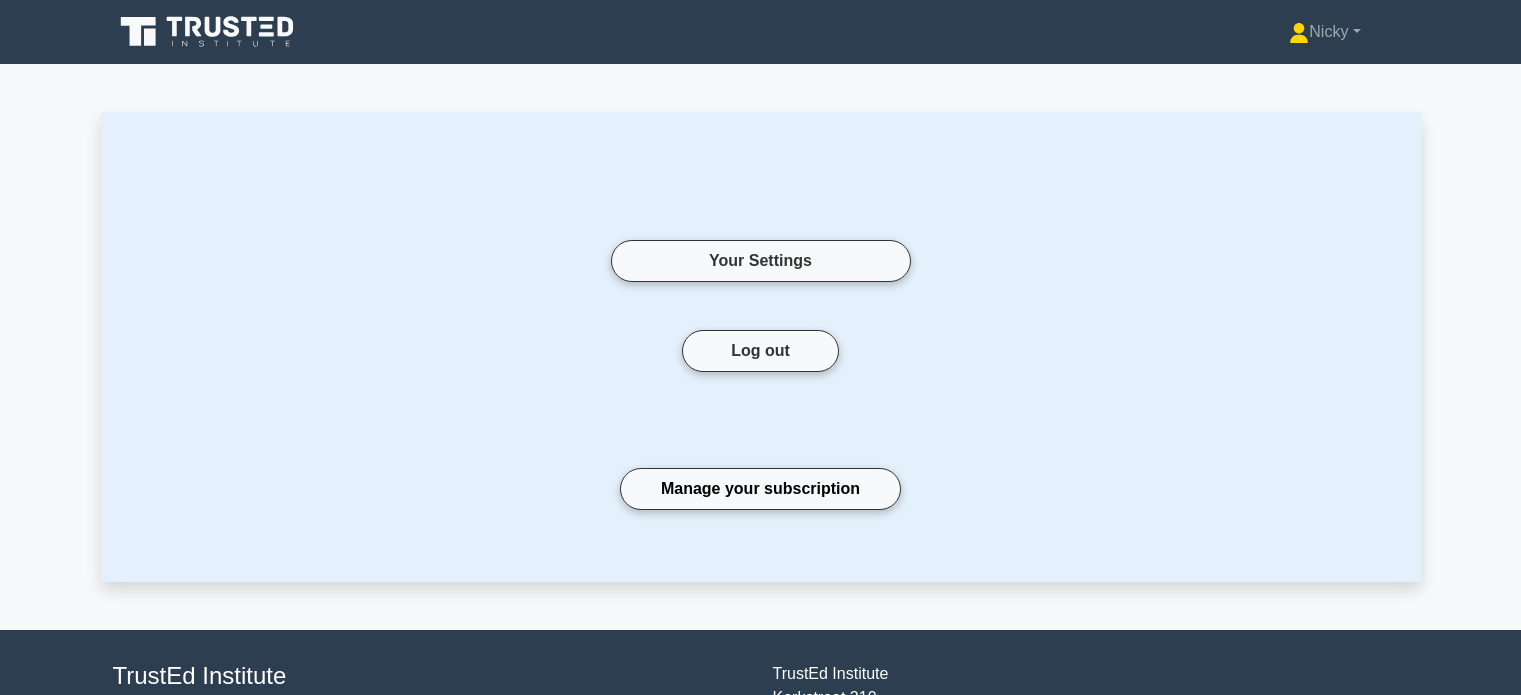 scroll, scrollTop: 0, scrollLeft: 0, axis: both 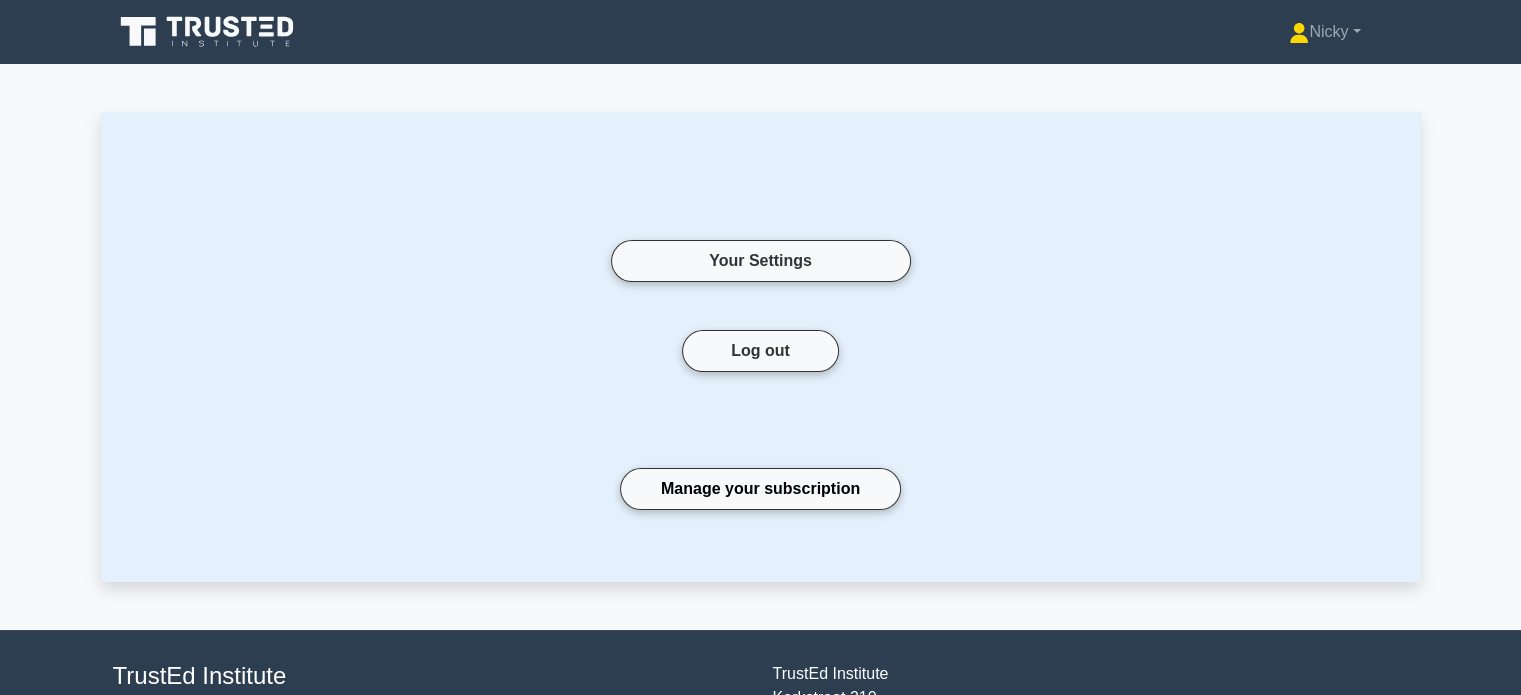 click on "Manage your
subscription" at bounding box center [760, 489] 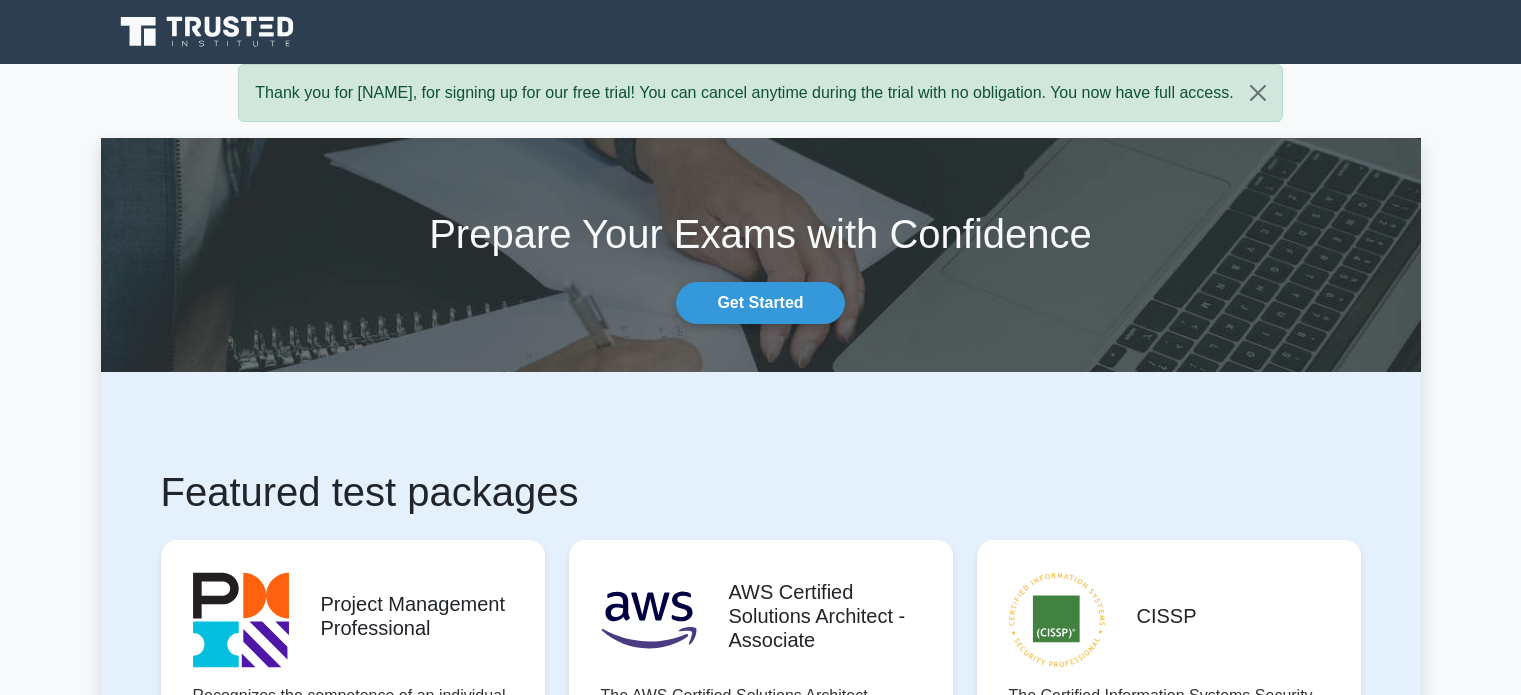 scroll, scrollTop: 0, scrollLeft: 0, axis: both 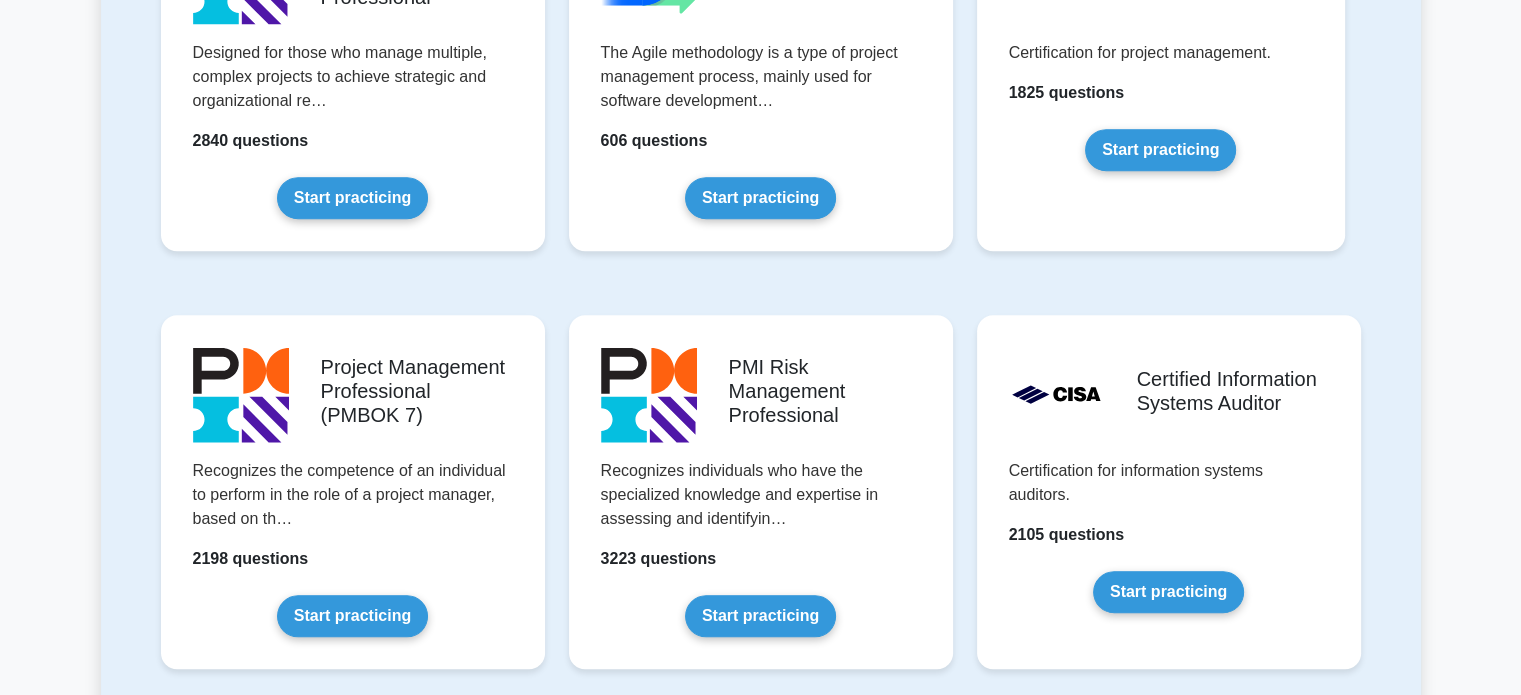 click on "Start practicing" at bounding box center [760, 616] 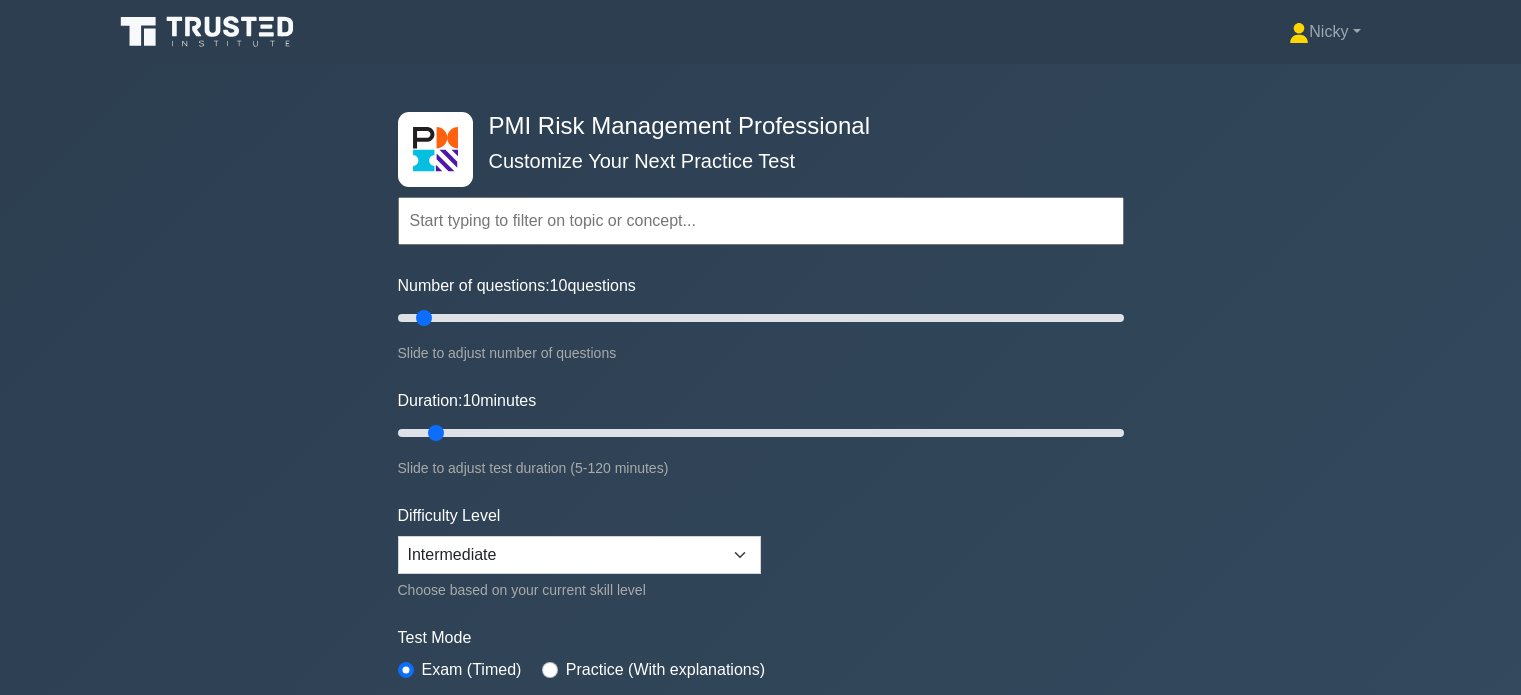 scroll, scrollTop: 0, scrollLeft: 0, axis: both 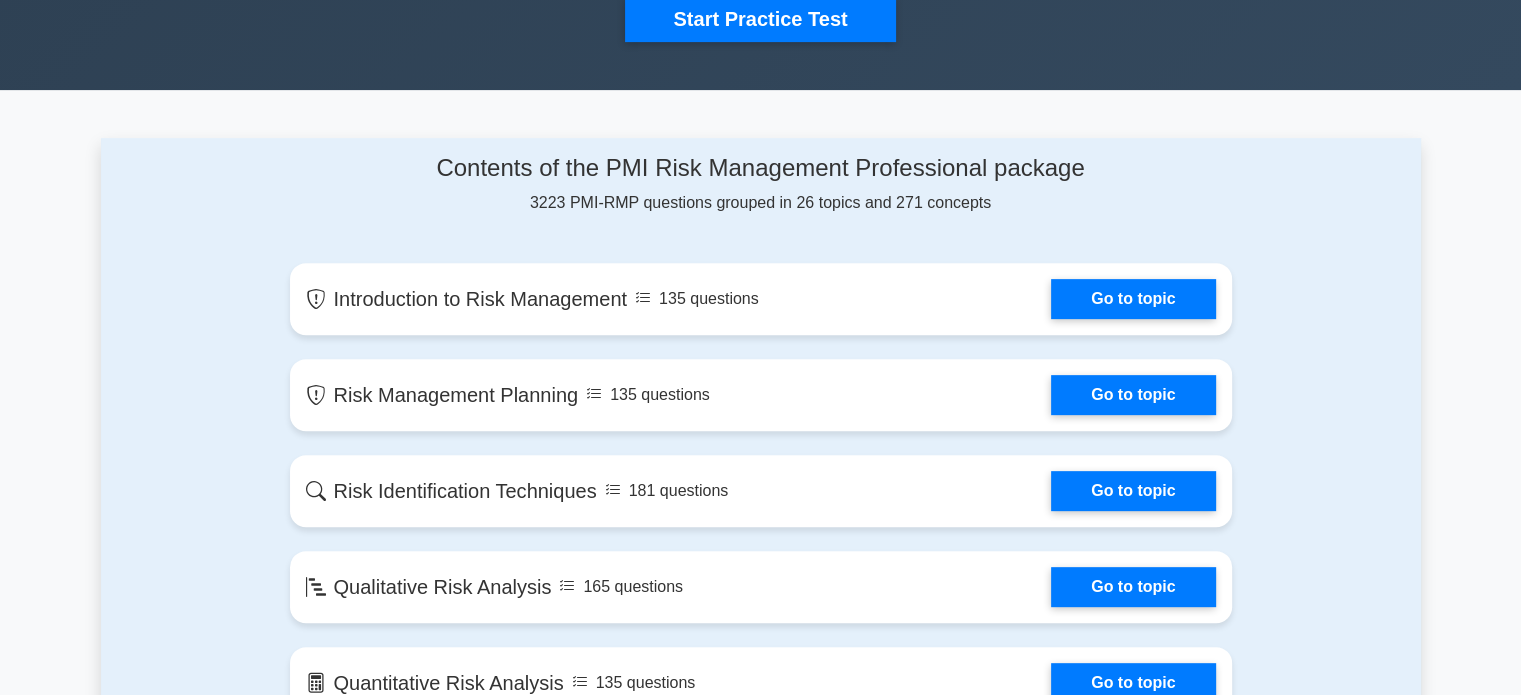 click on "Go to topic" at bounding box center (1133, 299) 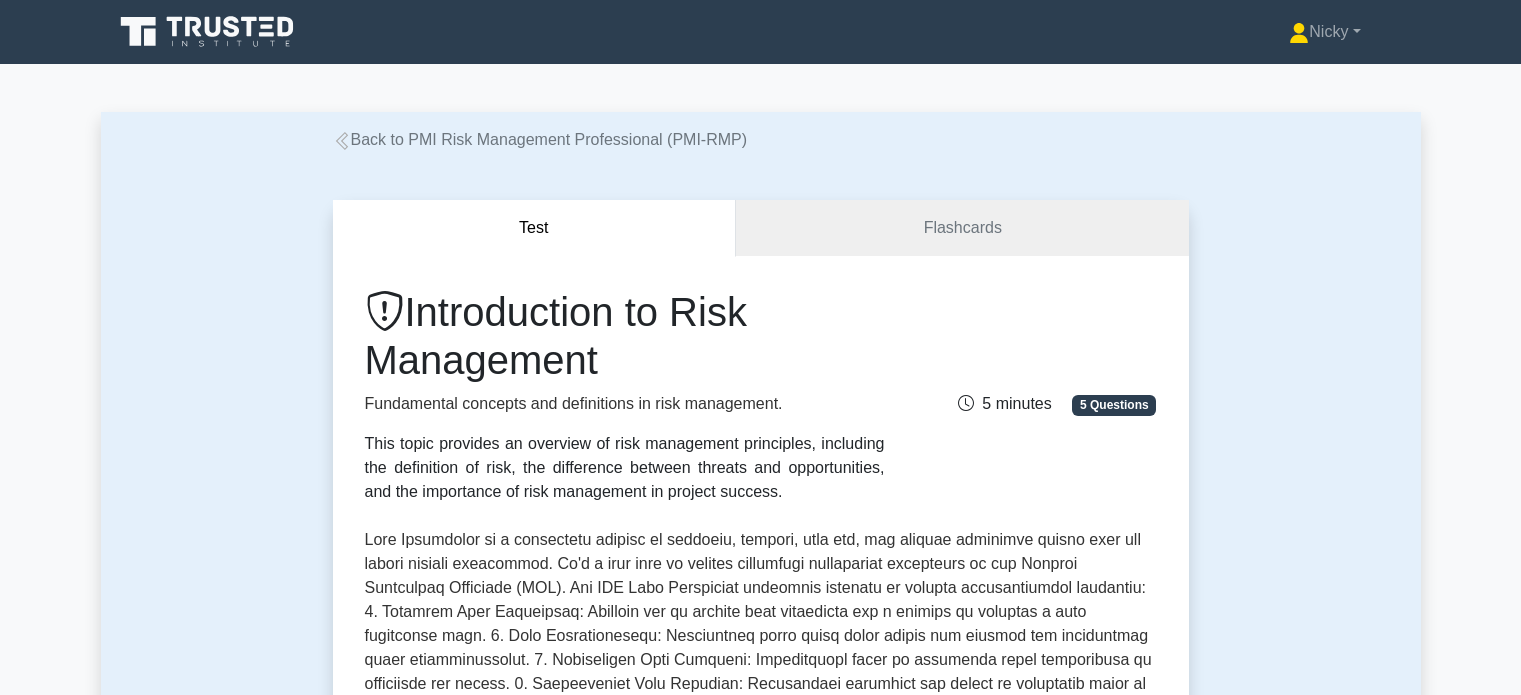 scroll, scrollTop: 0, scrollLeft: 0, axis: both 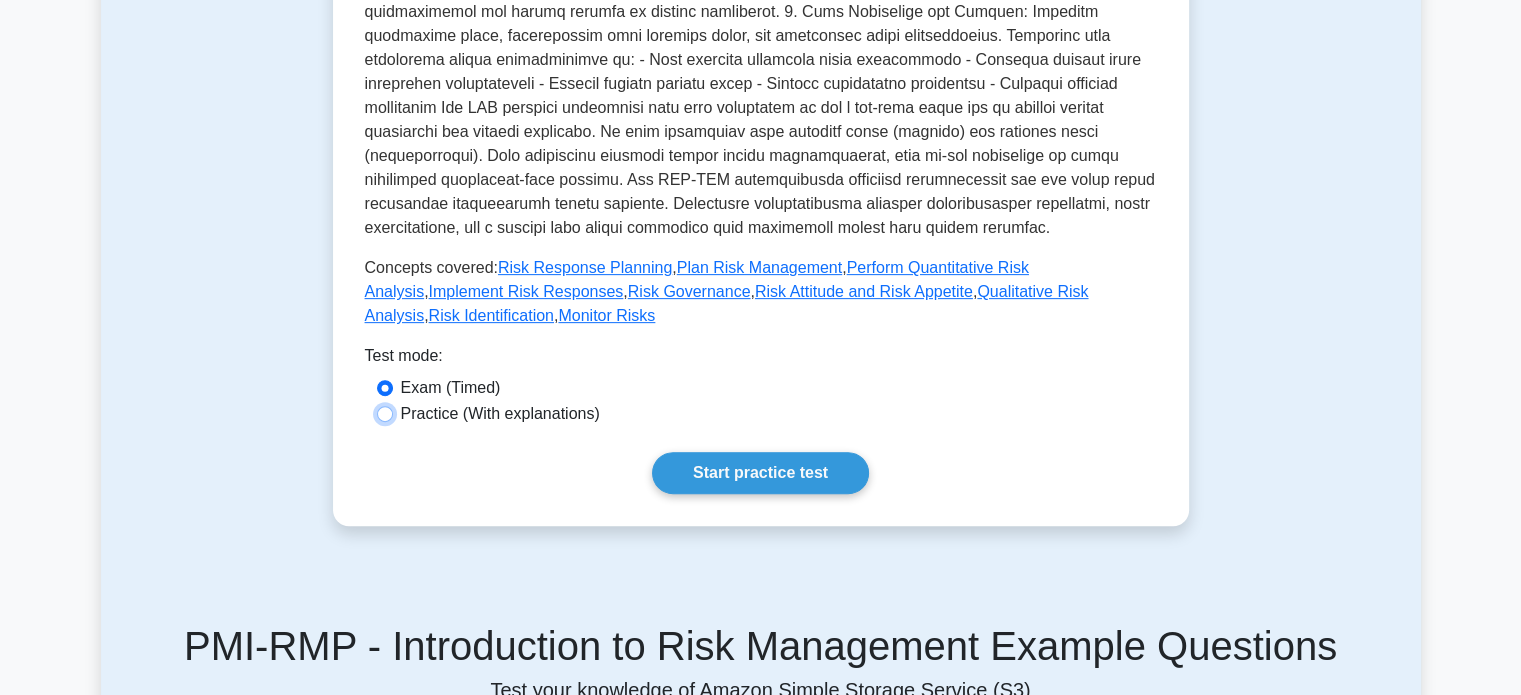 click on "Practice (With explanations)" at bounding box center [385, 414] 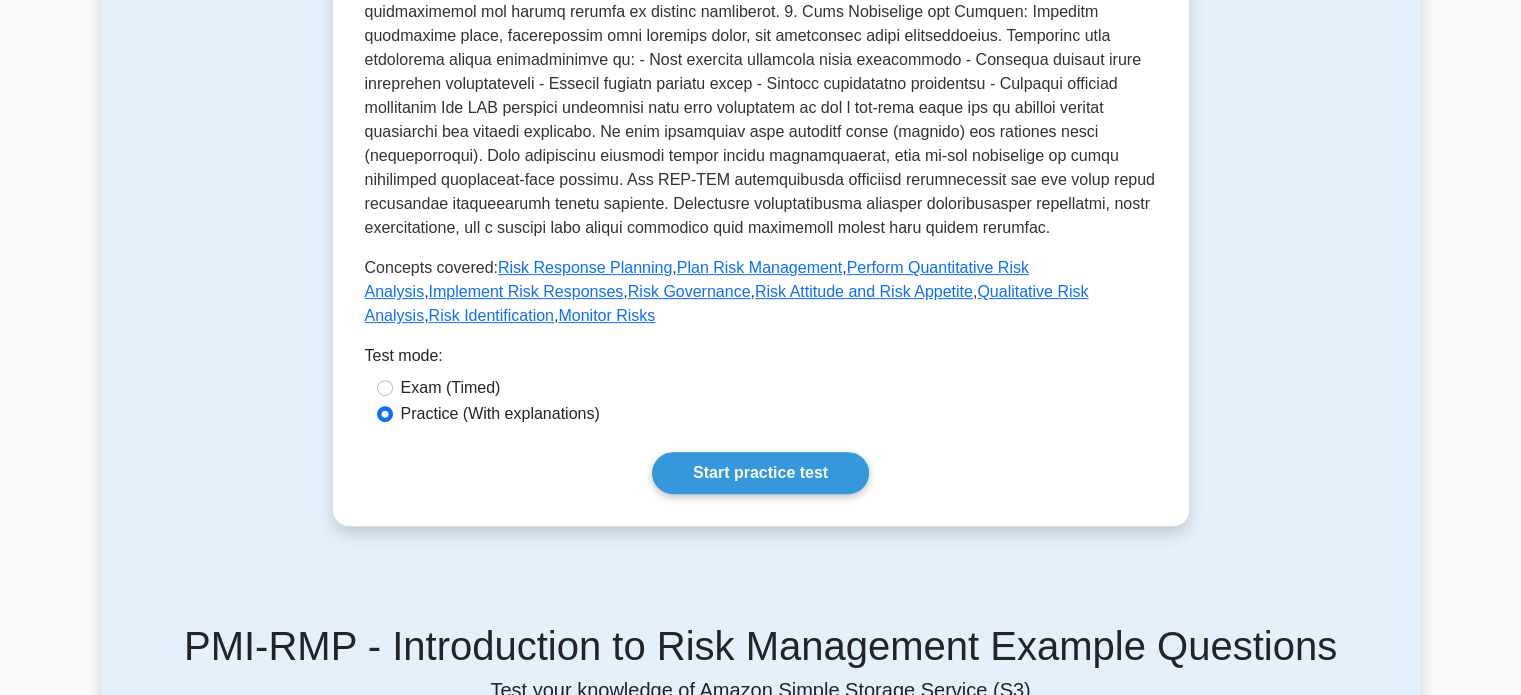 click on "Start practice test" at bounding box center [760, 473] 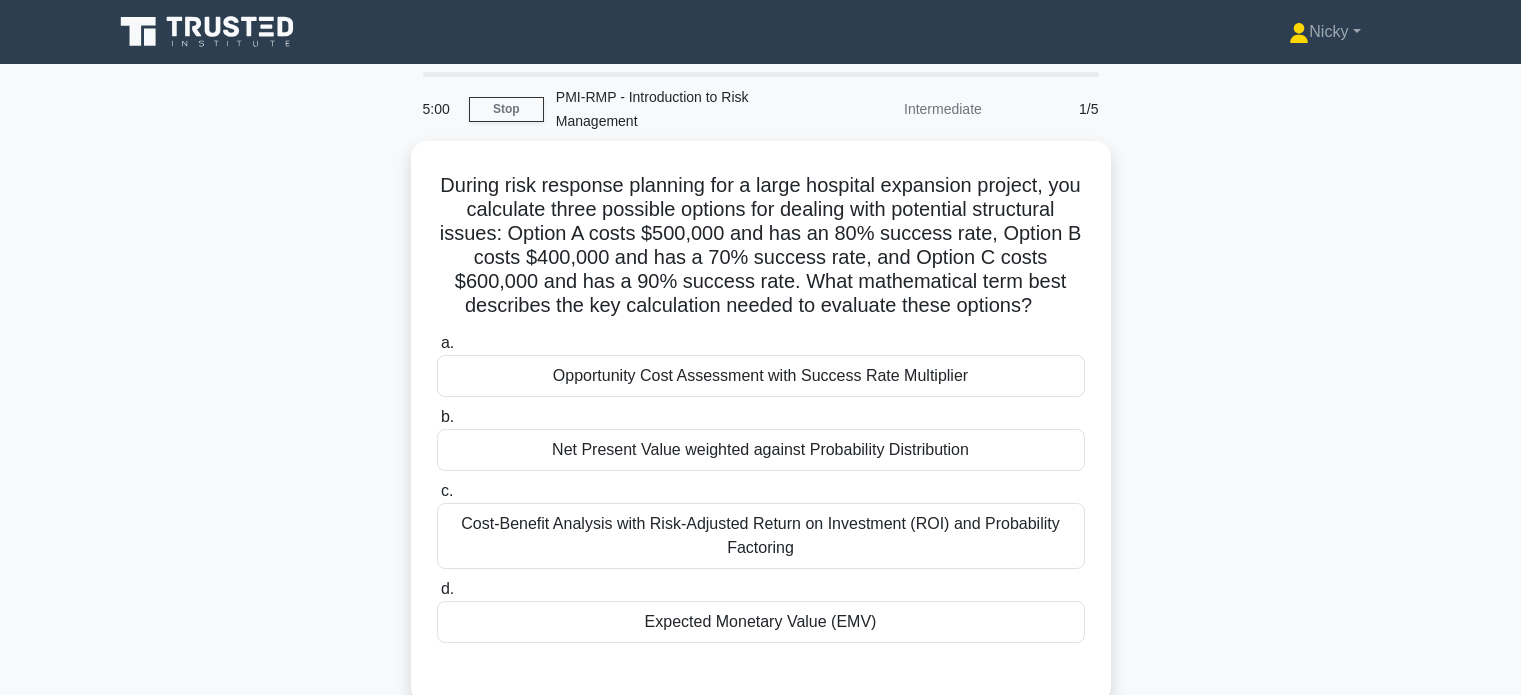 scroll, scrollTop: 0, scrollLeft: 0, axis: both 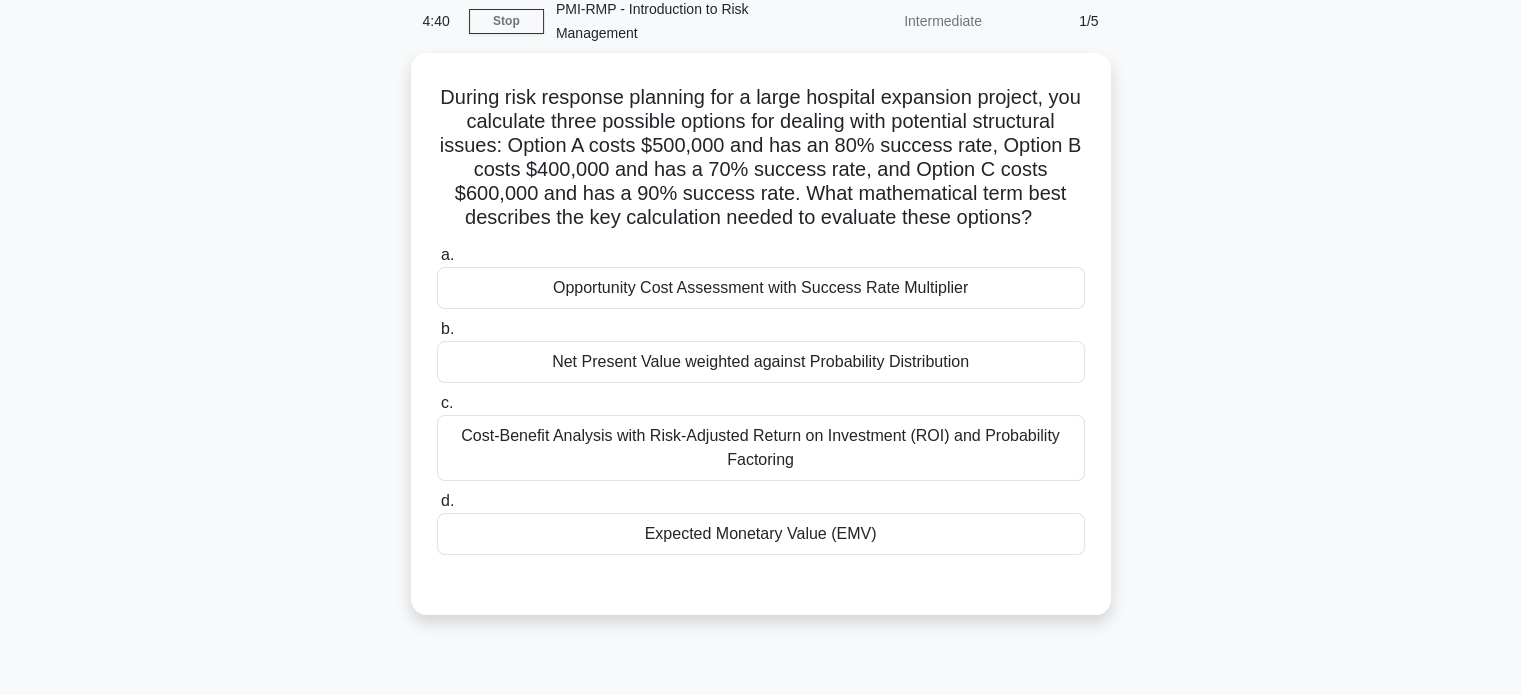 click on "Expected Monetary Value (EMV)" at bounding box center (761, 534) 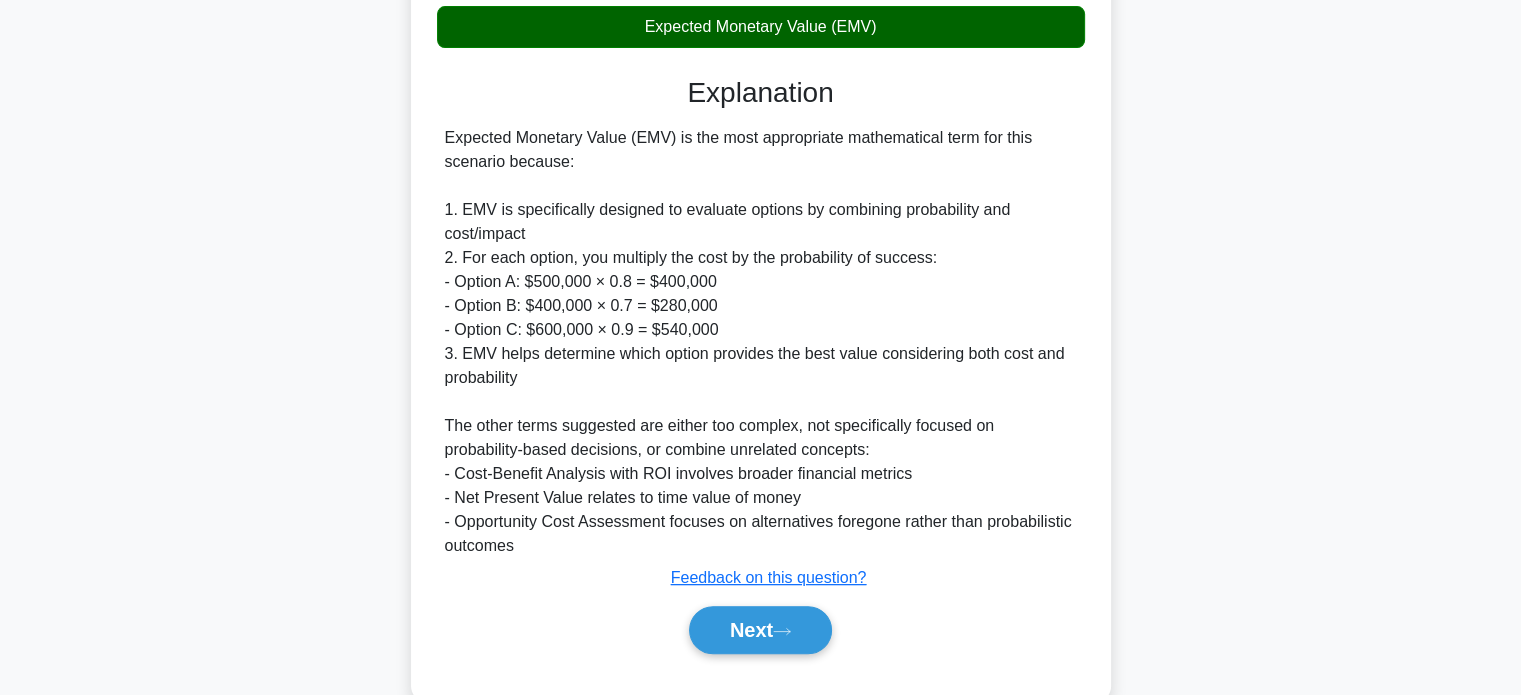 scroll, scrollTop: 600, scrollLeft: 0, axis: vertical 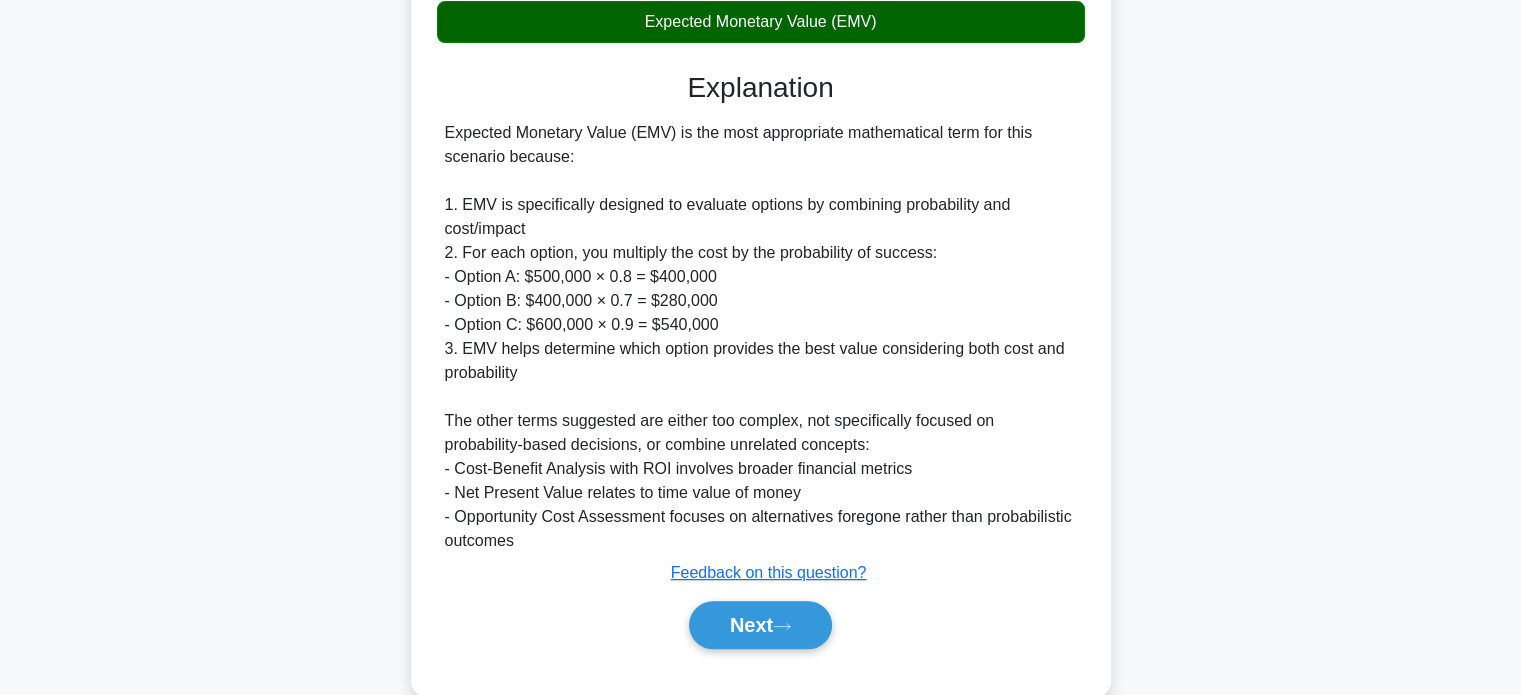 click on "Next" at bounding box center (760, 625) 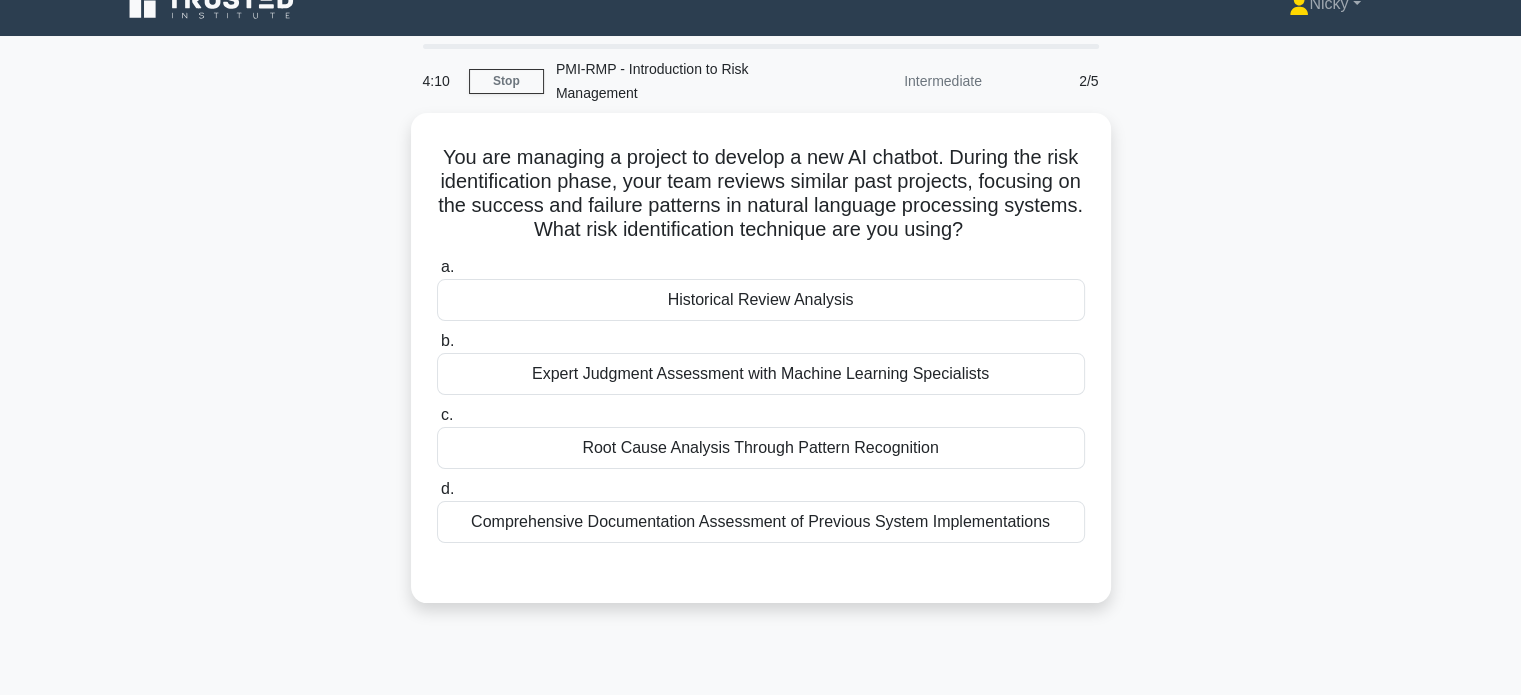 scroll, scrollTop: 32, scrollLeft: 0, axis: vertical 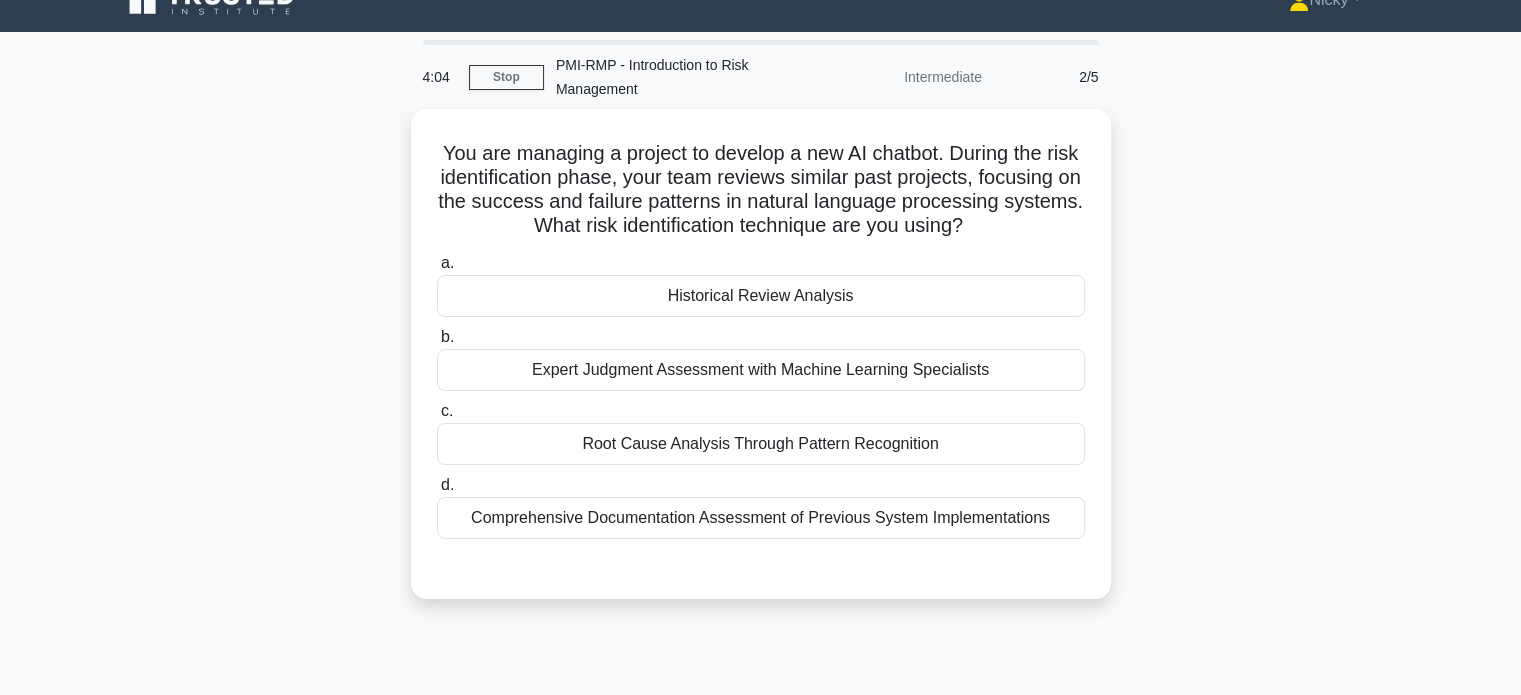 click on "Historical Review Analysis" at bounding box center (761, 296) 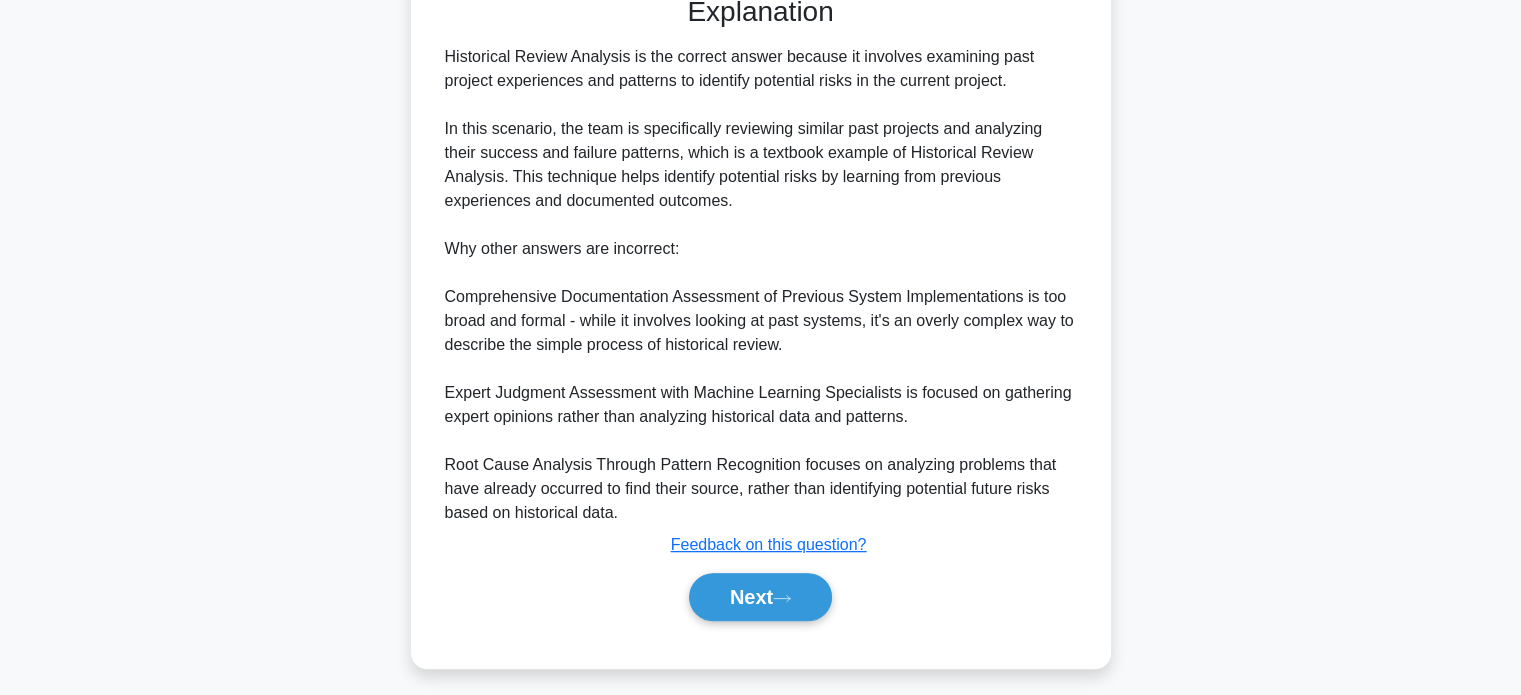 scroll, scrollTop: 625, scrollLeft: 0, axis: vertical 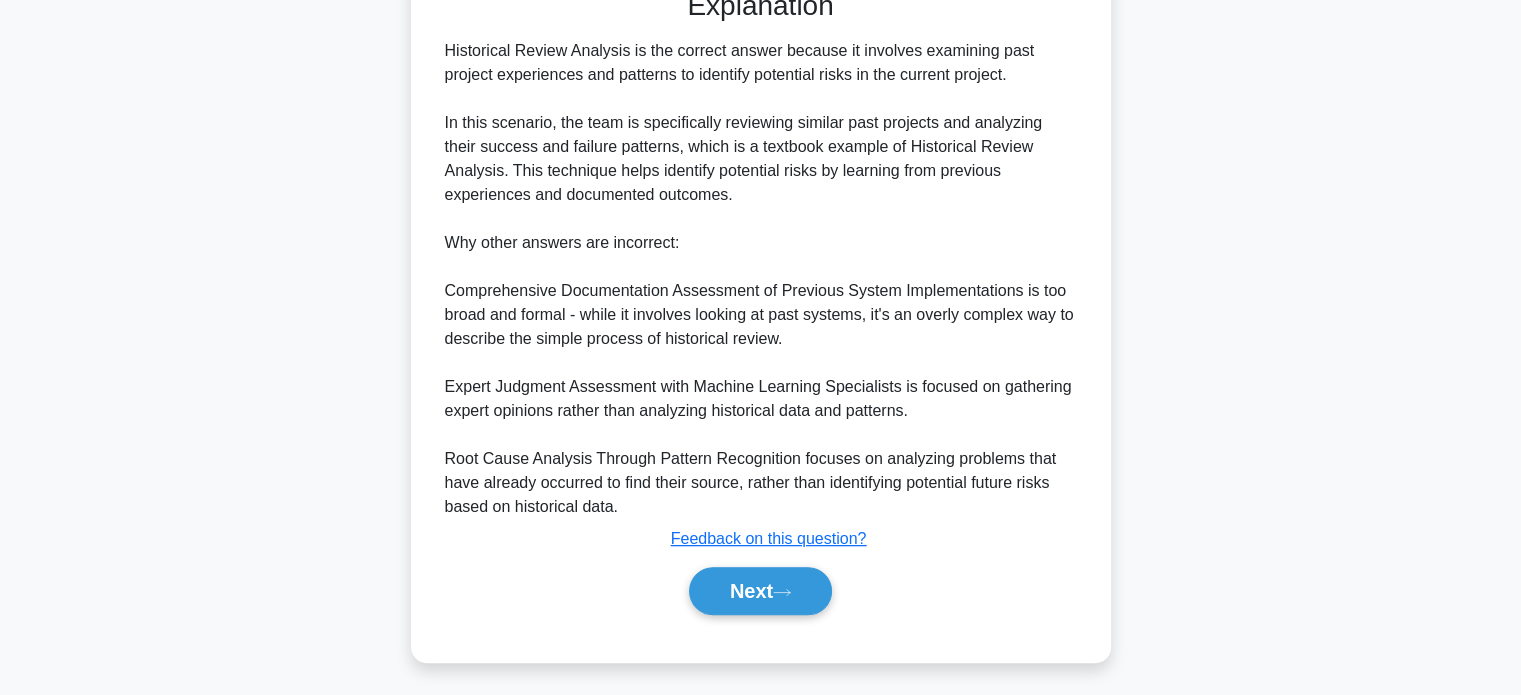 click on "Next" at bounding box center [760, 591] 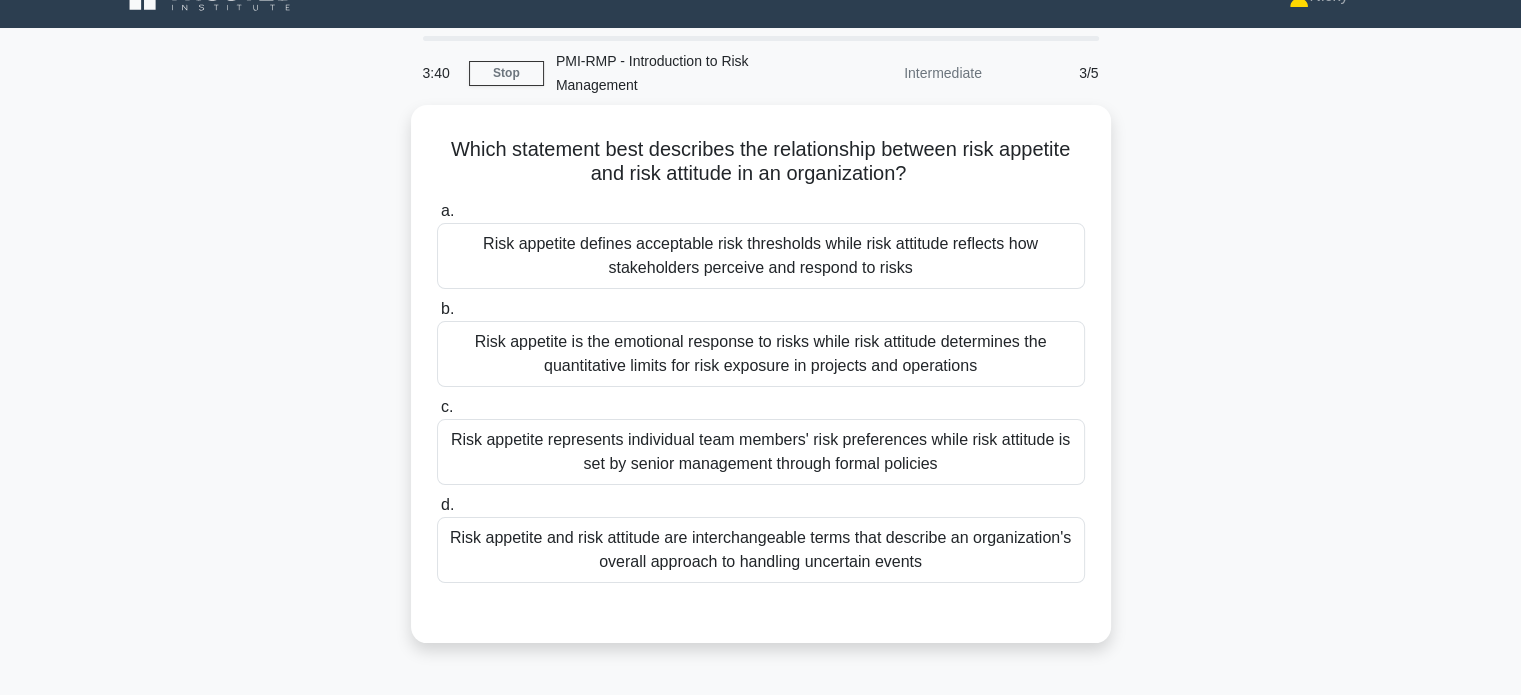 scroll, scrollTop: 29, scrollLeft: 0, axis: vertical 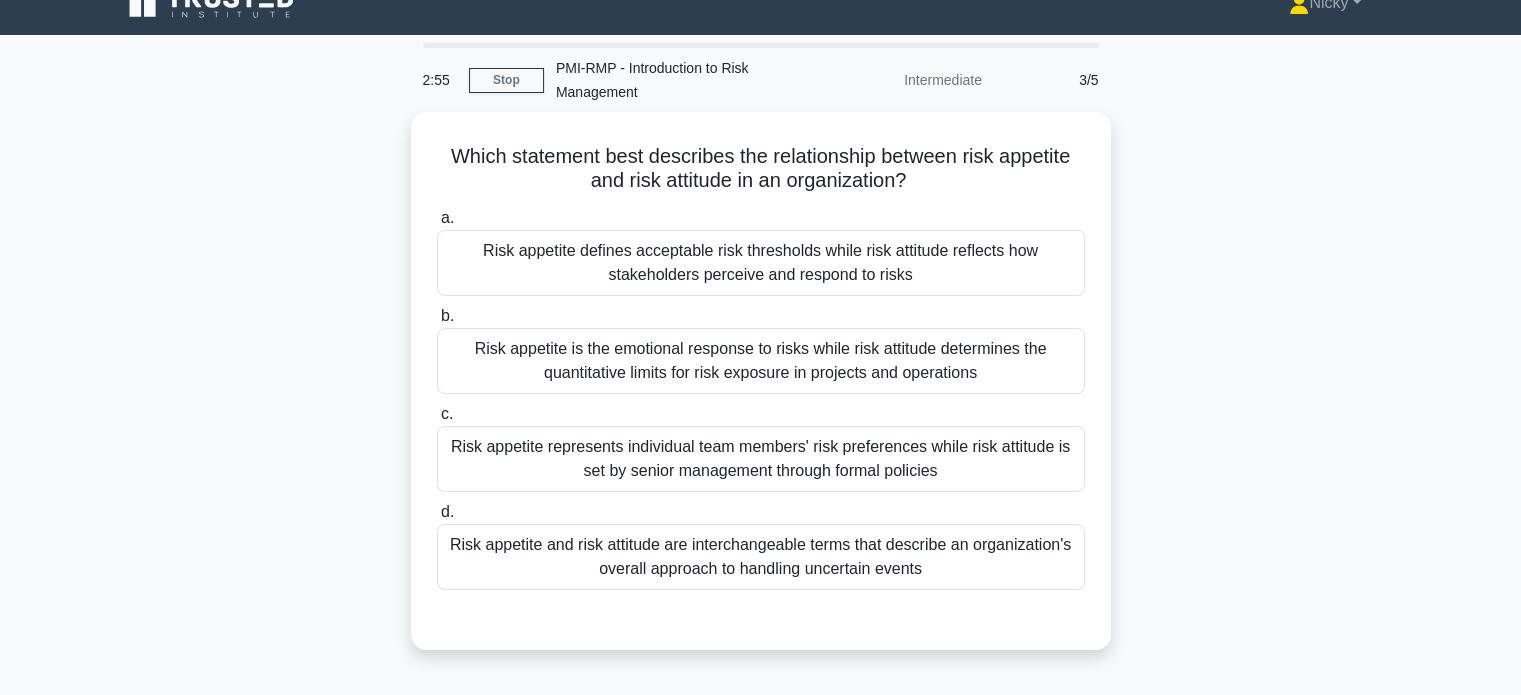 click on "Risk appetite defines acceptable risk thresholds while risk attitude reflects how stakeholders perceive and respond to risks" at bounding box center [761, 263] 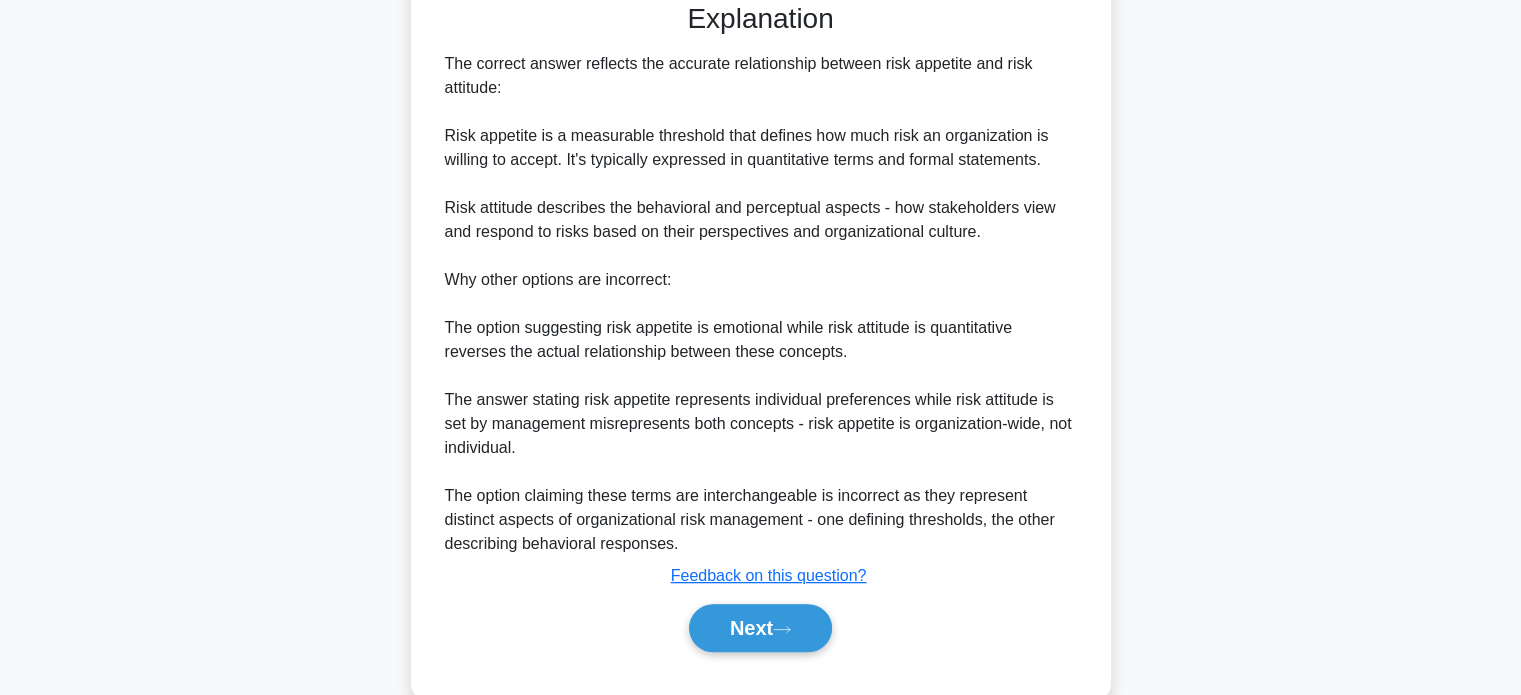 scroll, scrollTop: 680, scrollLeft: 0, axis: vertical 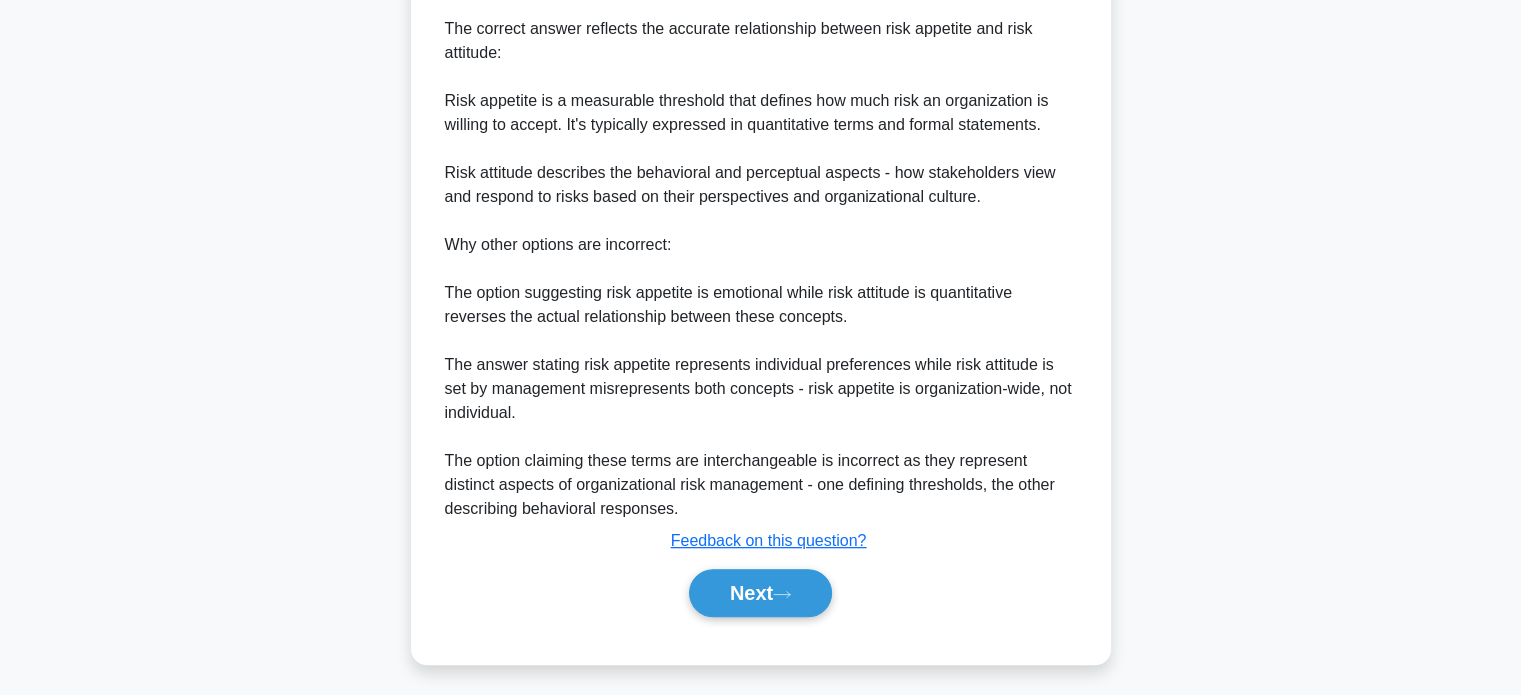 click on "Next" at bounding box center [760, 593] 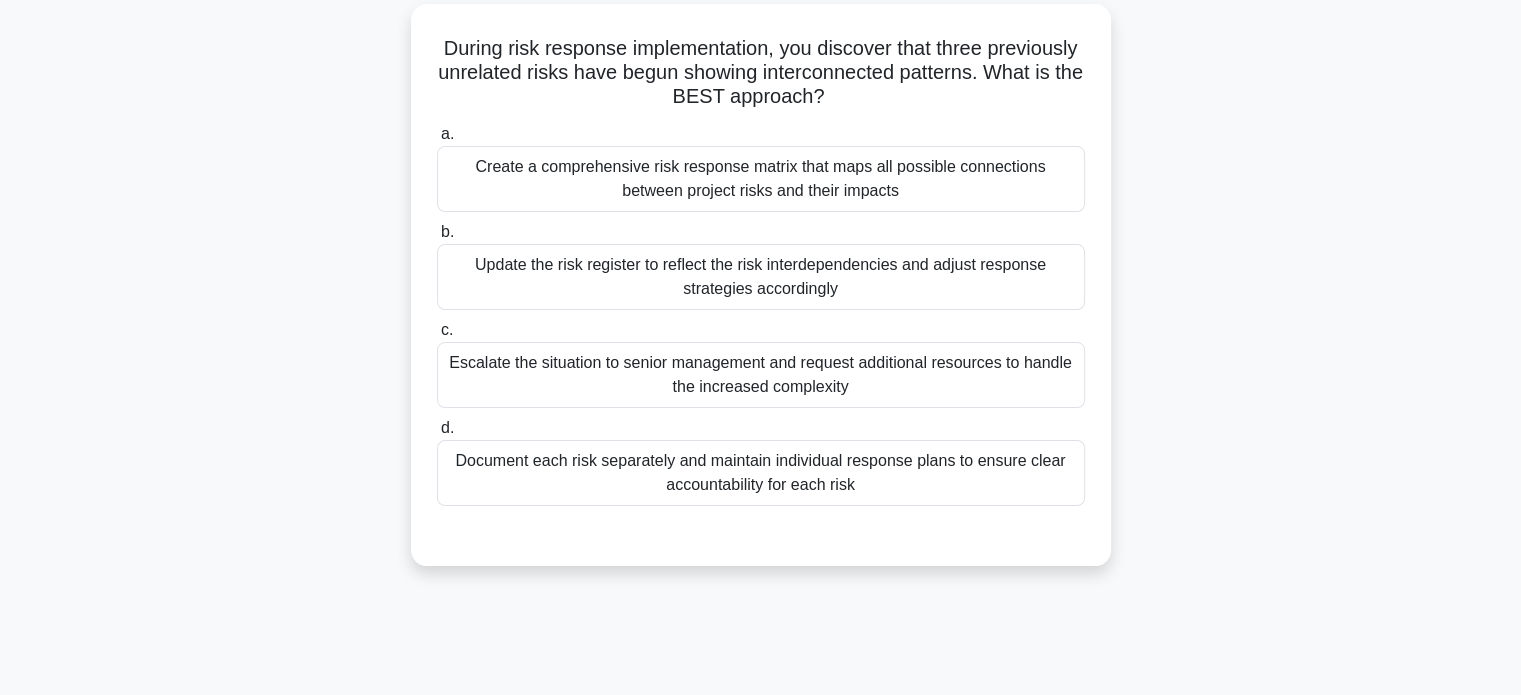scroll, scrollTop: 124, scrollLeft: 0, axis: vertical 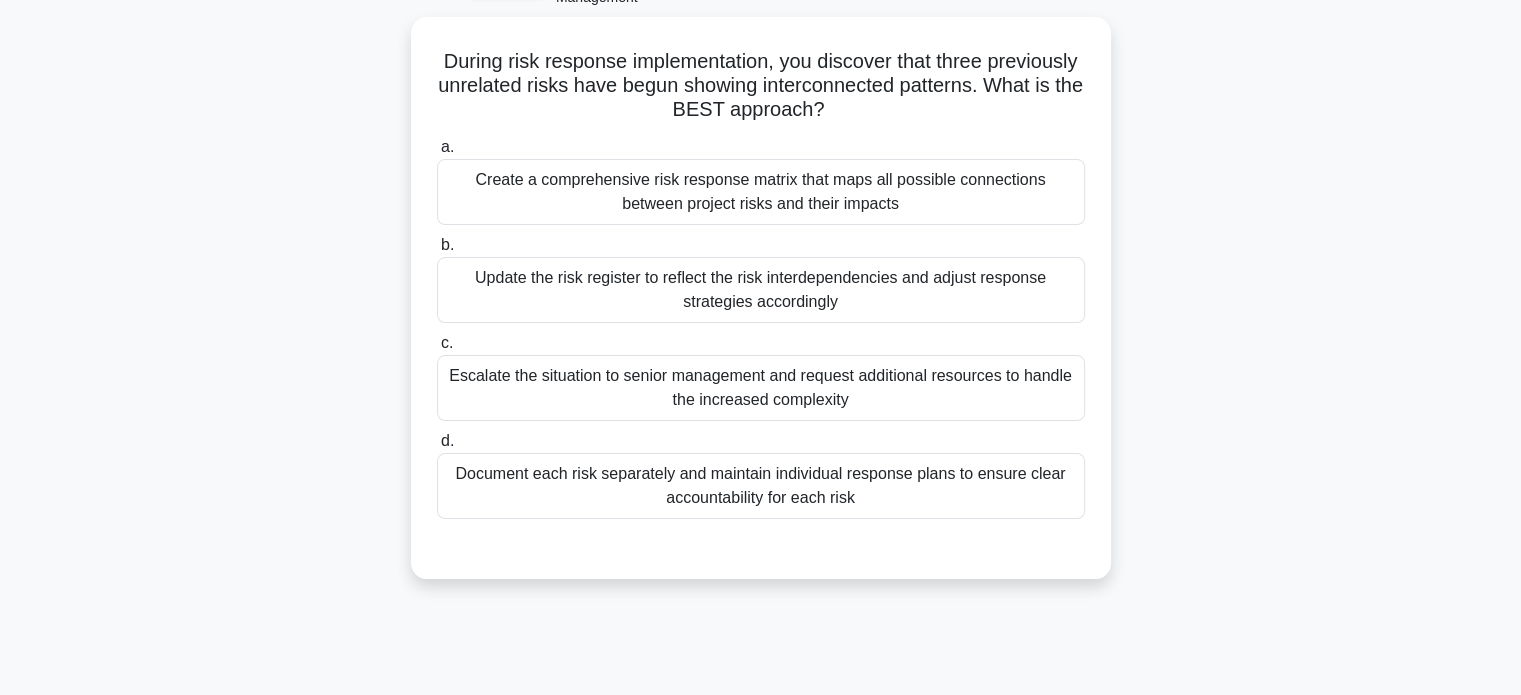 click on "Create a comprehensive risk response matrix that maps all possible connections between project risks and their impacts" at bounding box center [761, 192] 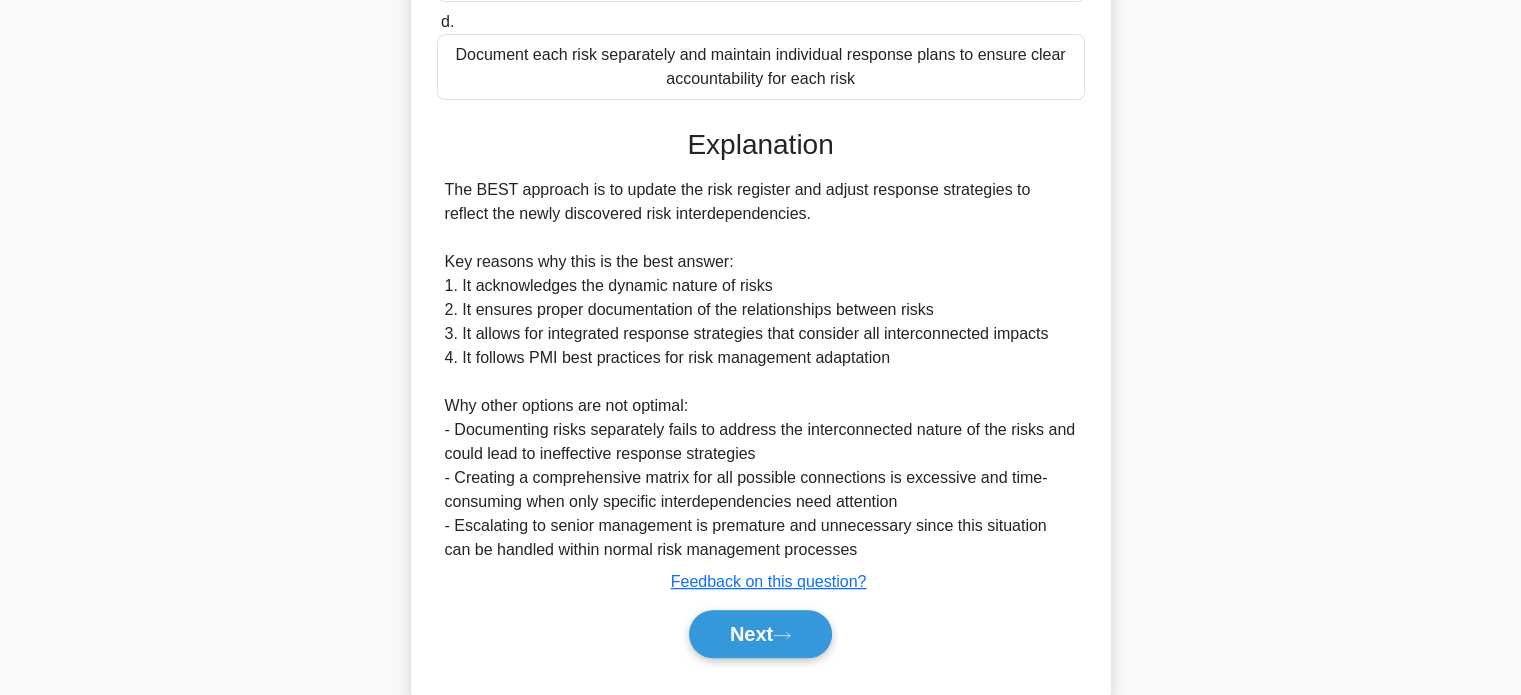 scroll, scrollTop: 586, scrollLeft: 0, axis: vertical 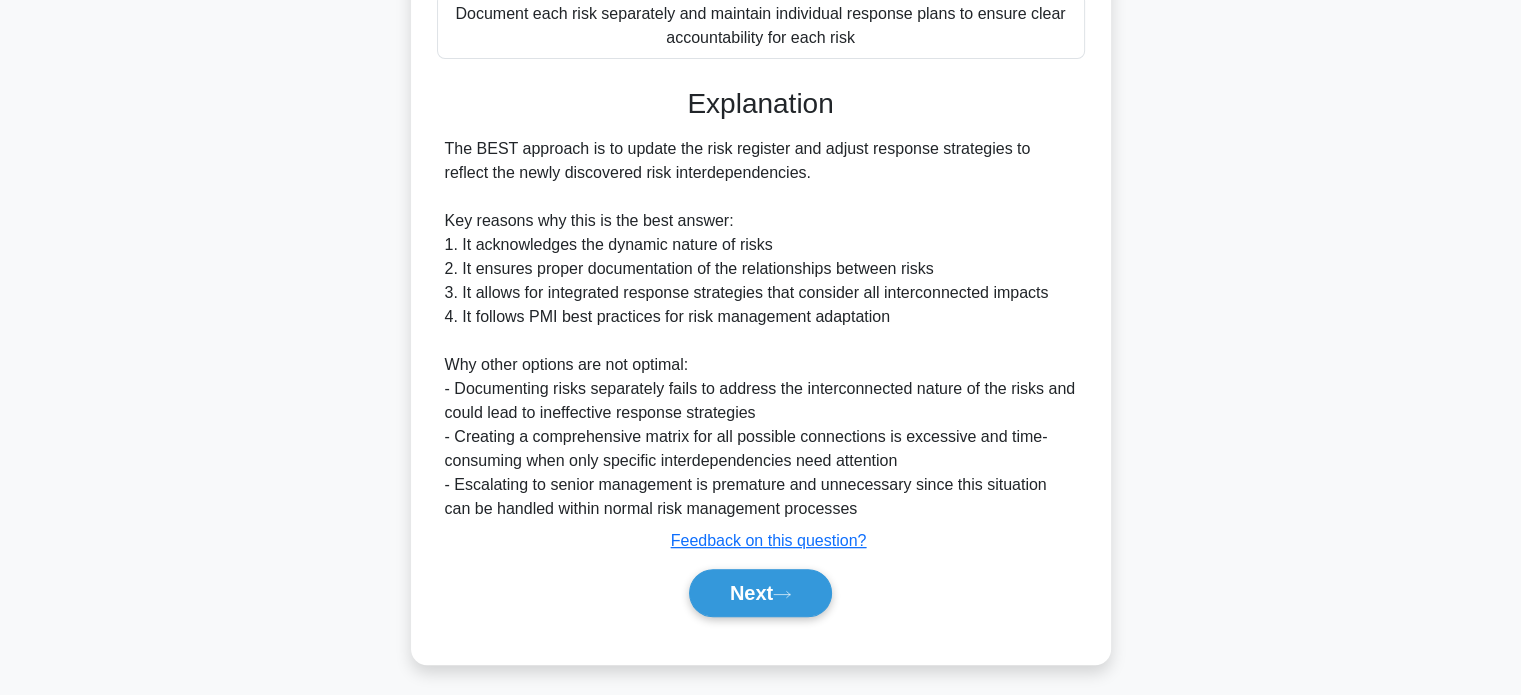 click on "Next" at bounding box center (760, 593) 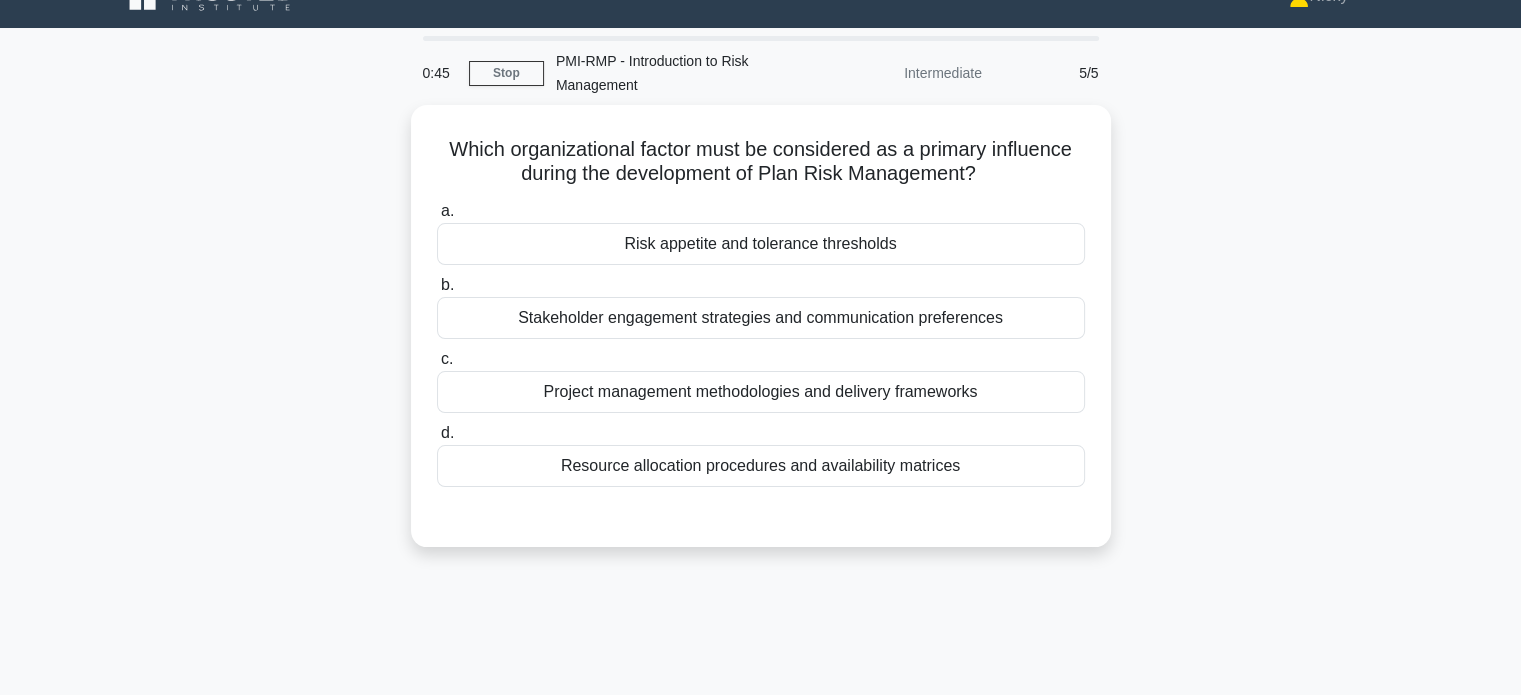scroll, scrollTop: 0, scrollLeft: 0, axis: both 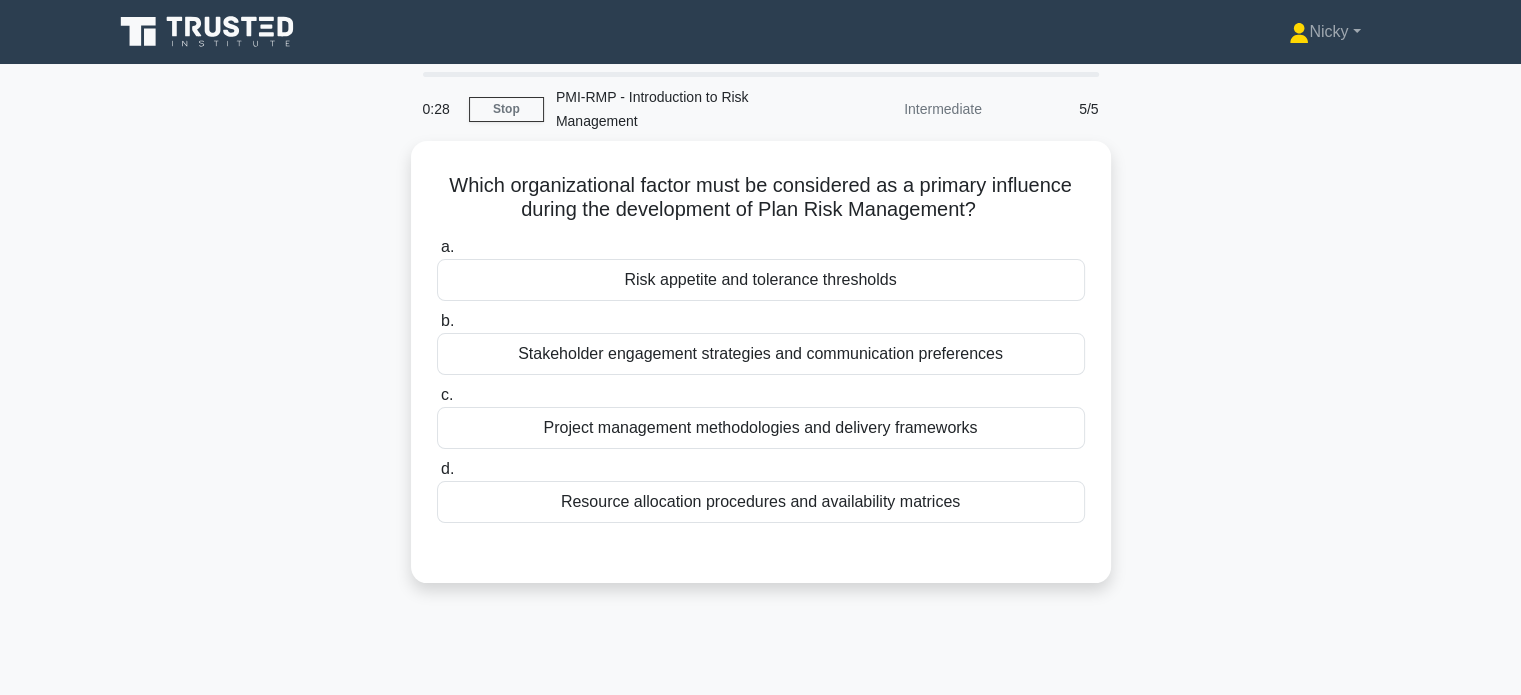 click on "Project management methodologies and delivery frameworks" at bounding box center [761, 428] 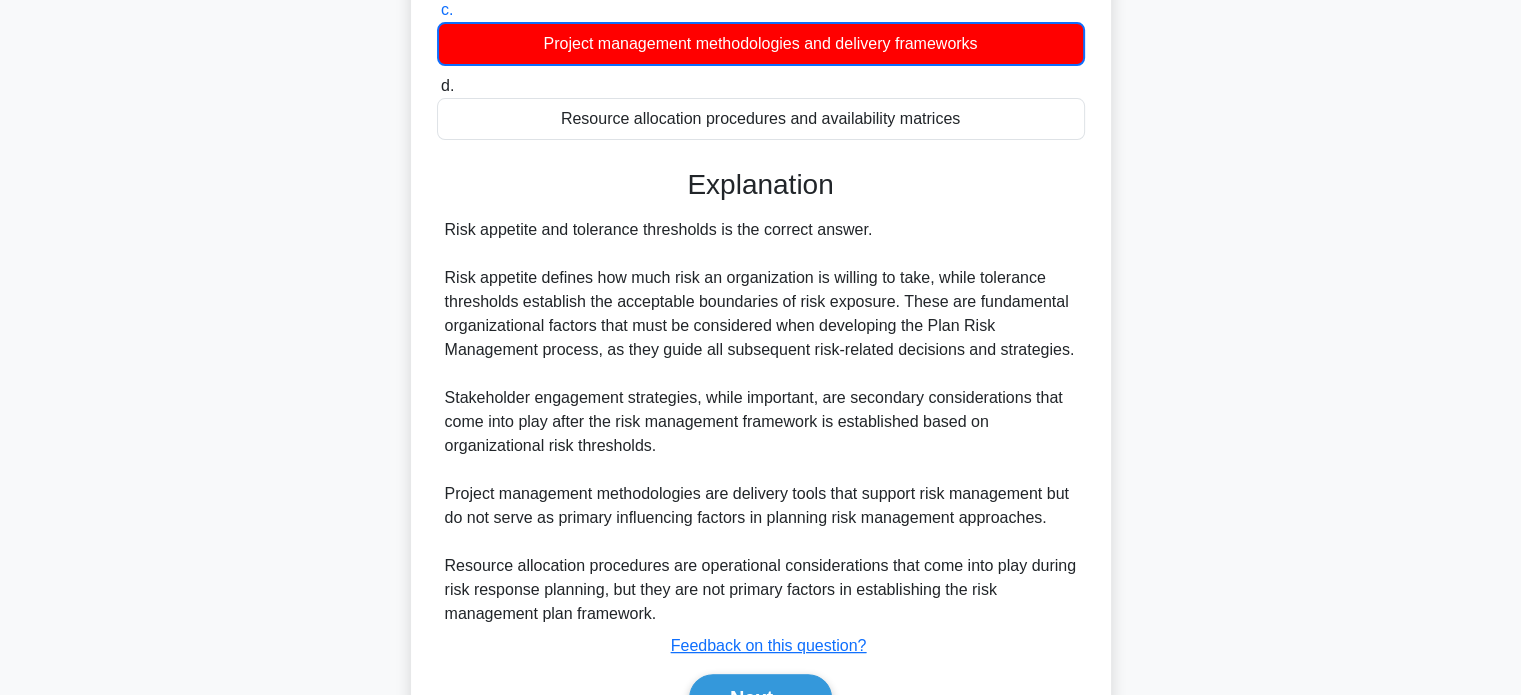 scroll, scrollTop: 390, scrollLeft: 0, axis: vertical 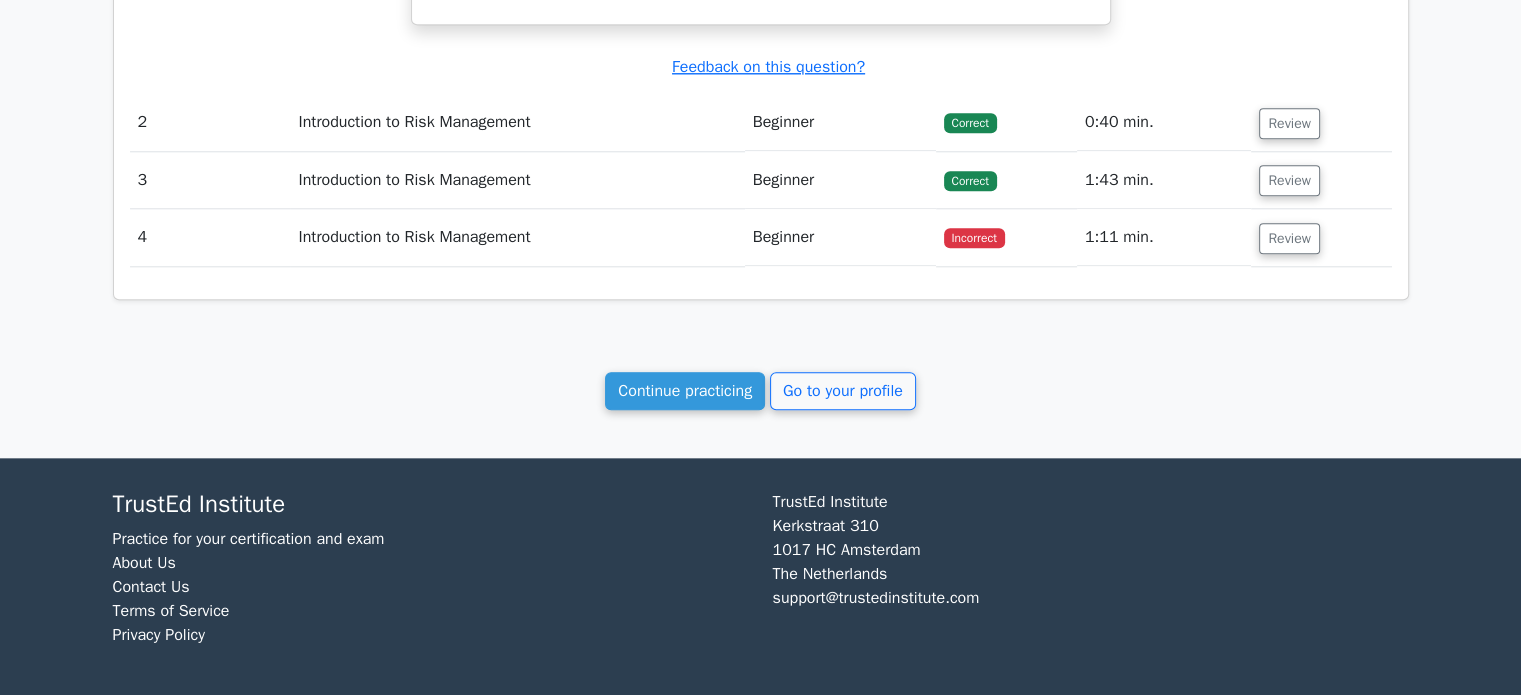 click on "Continue practicing" at bounding box center (685, 391) 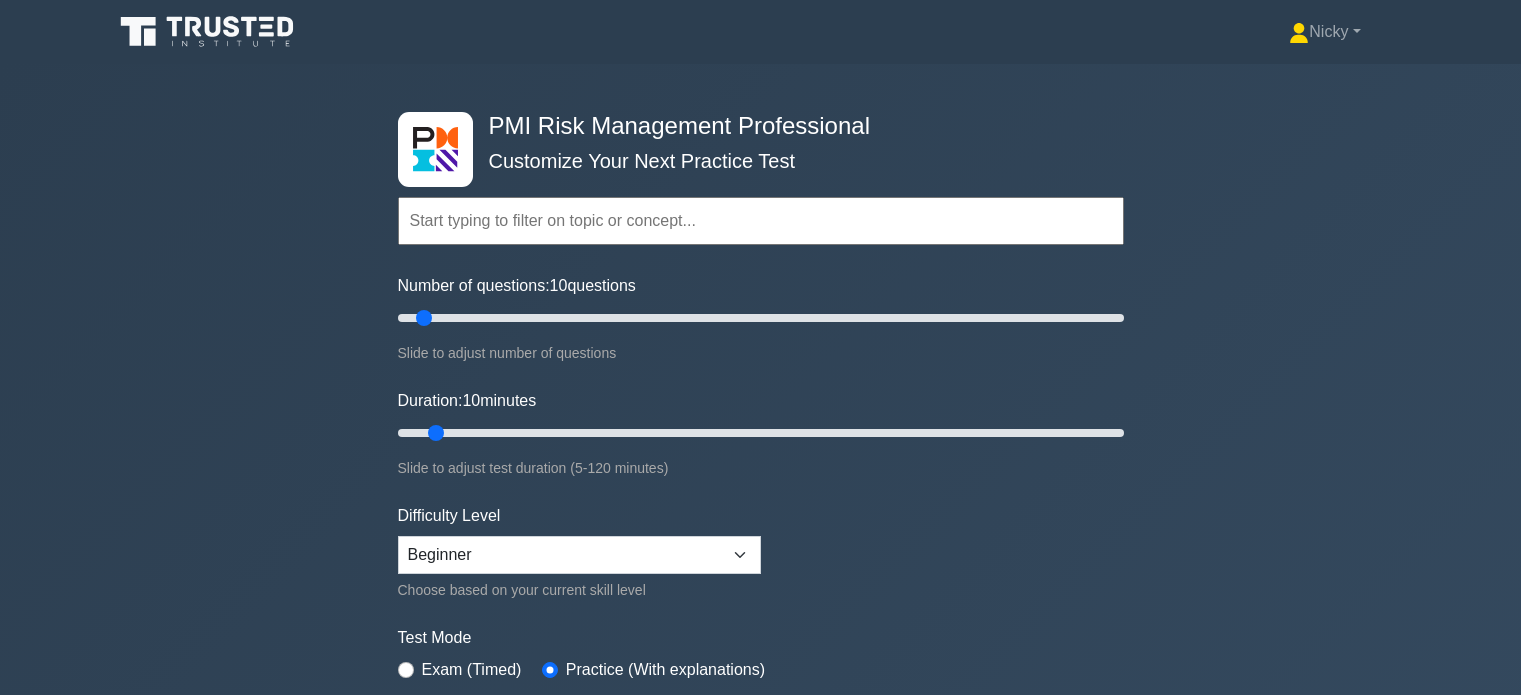 scroll, scrollTop: 0, scrollLeft: 0, axis: both 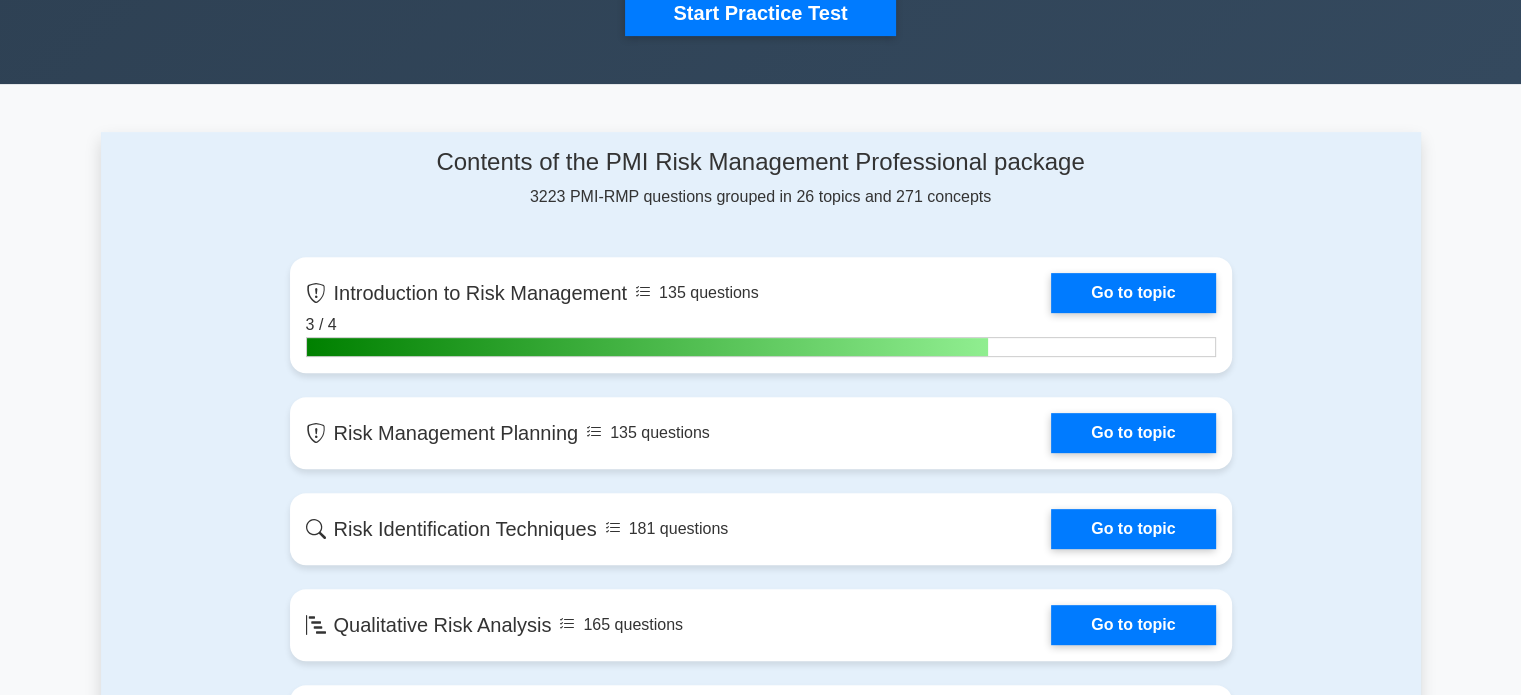click on "Go to topic" at bounding box center [1133, 293] 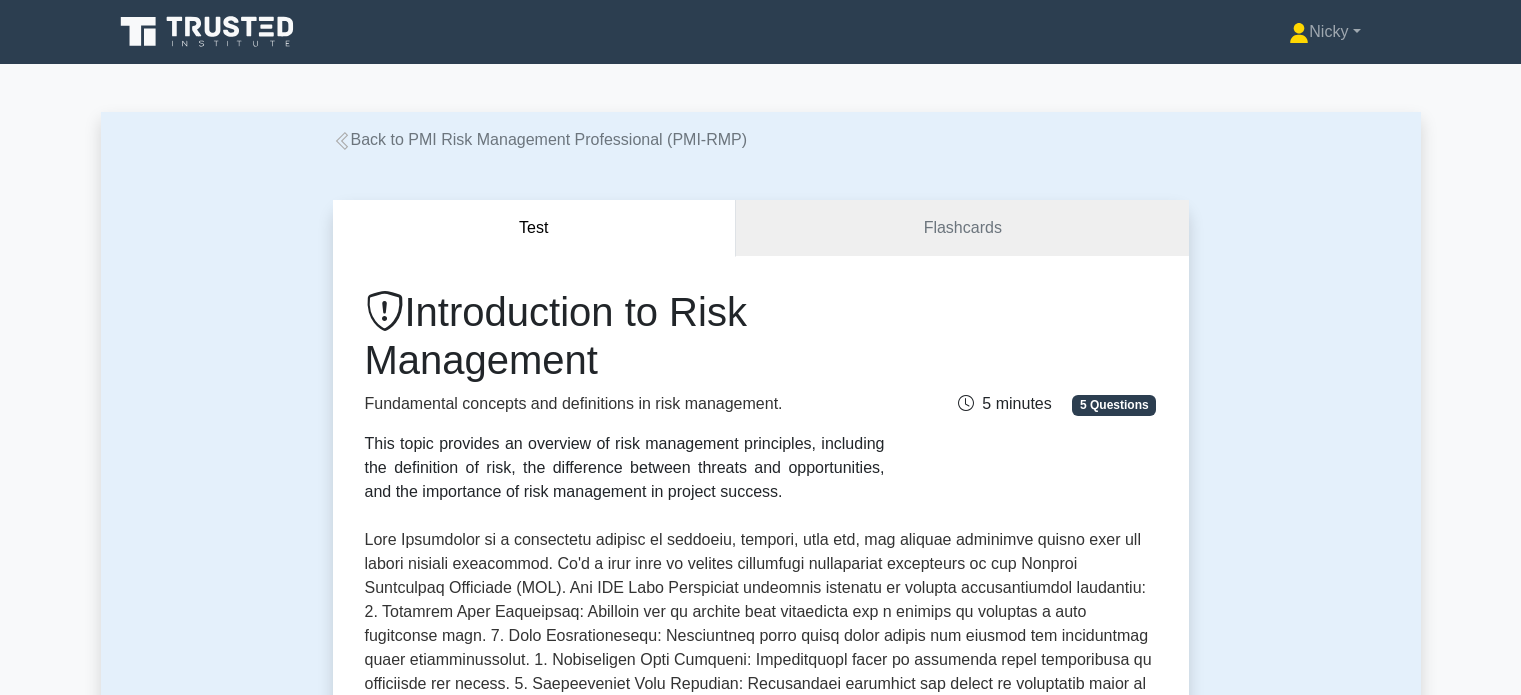 scroll, scrollTop: 0, scrollLeft: 0, axis: both 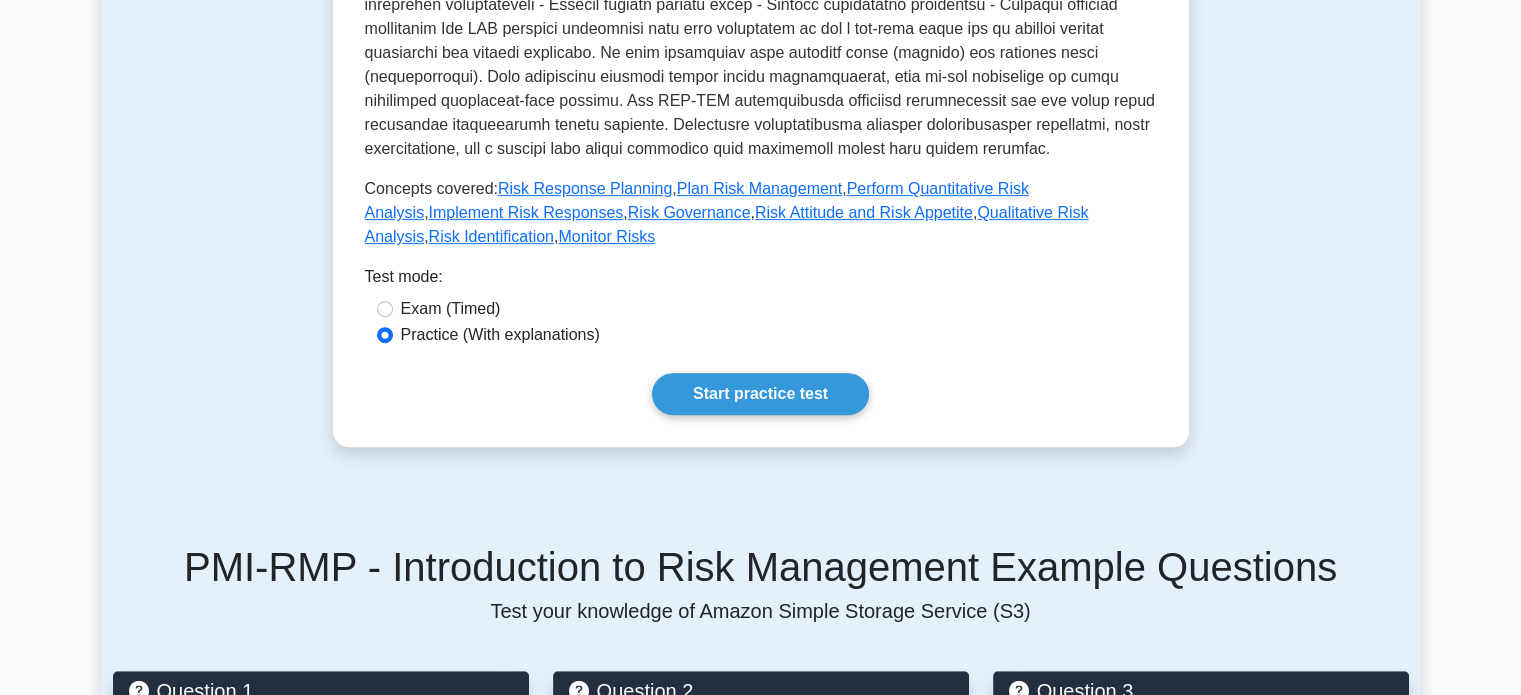 click on "Start practice test" at bounding box center [760, 394] 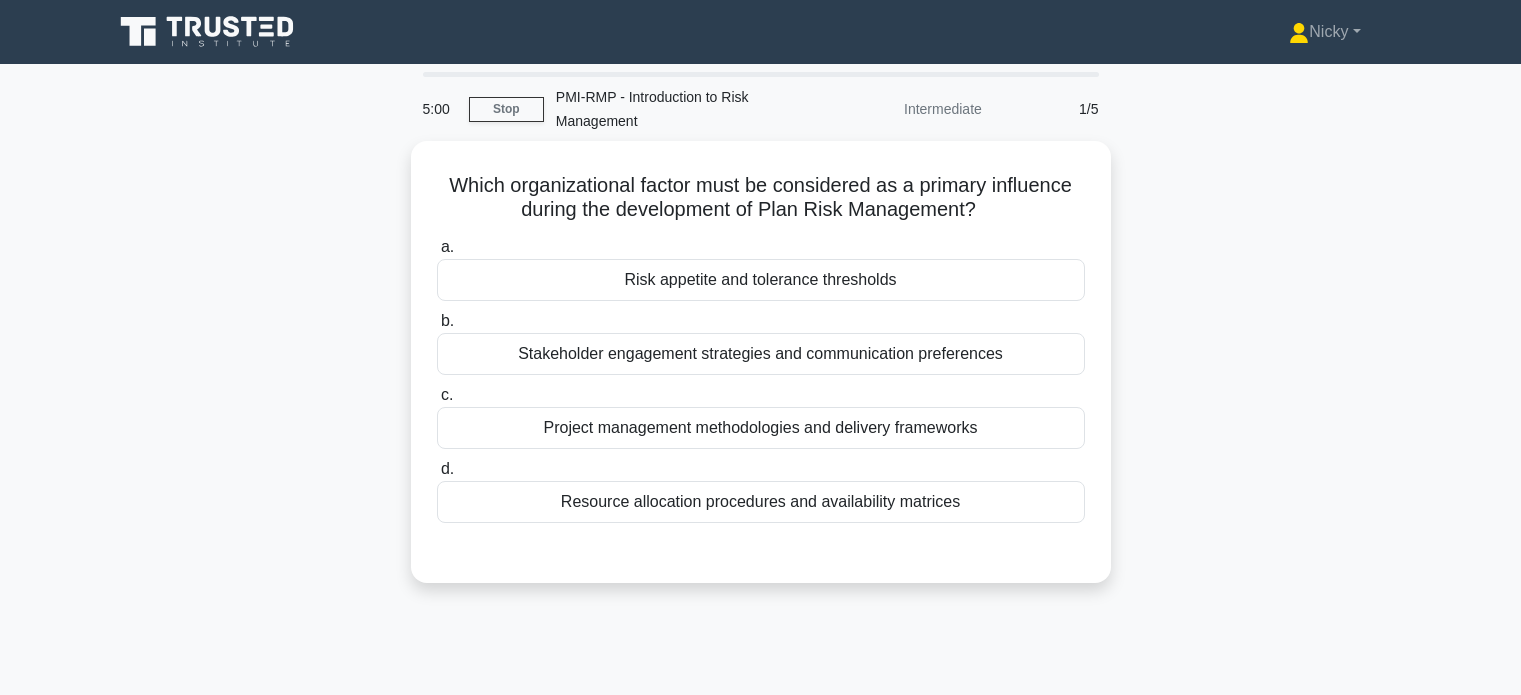 scroll, scrollTop: 0, scrollLeft: 0, axis: both 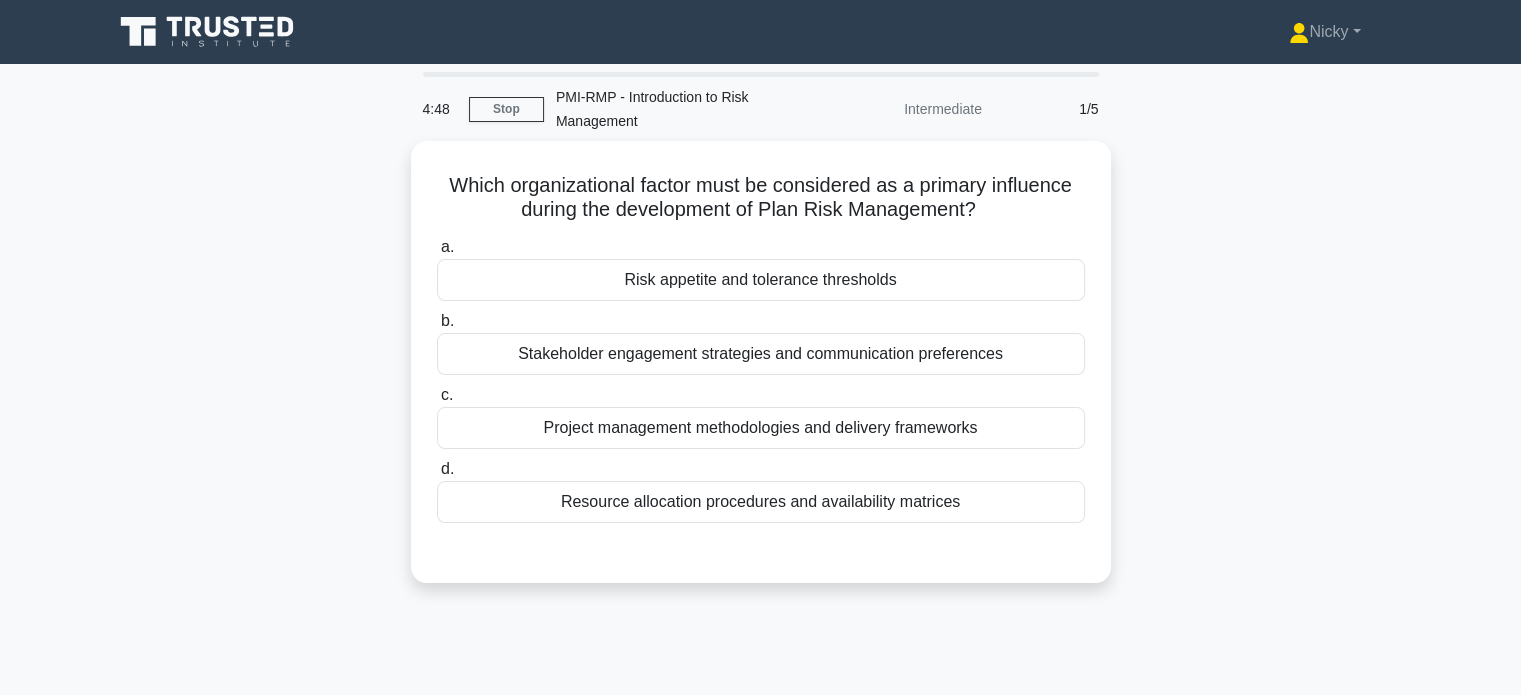 click on "Risk appetite and tolerance thresholds" at bounding box center [761, 280] 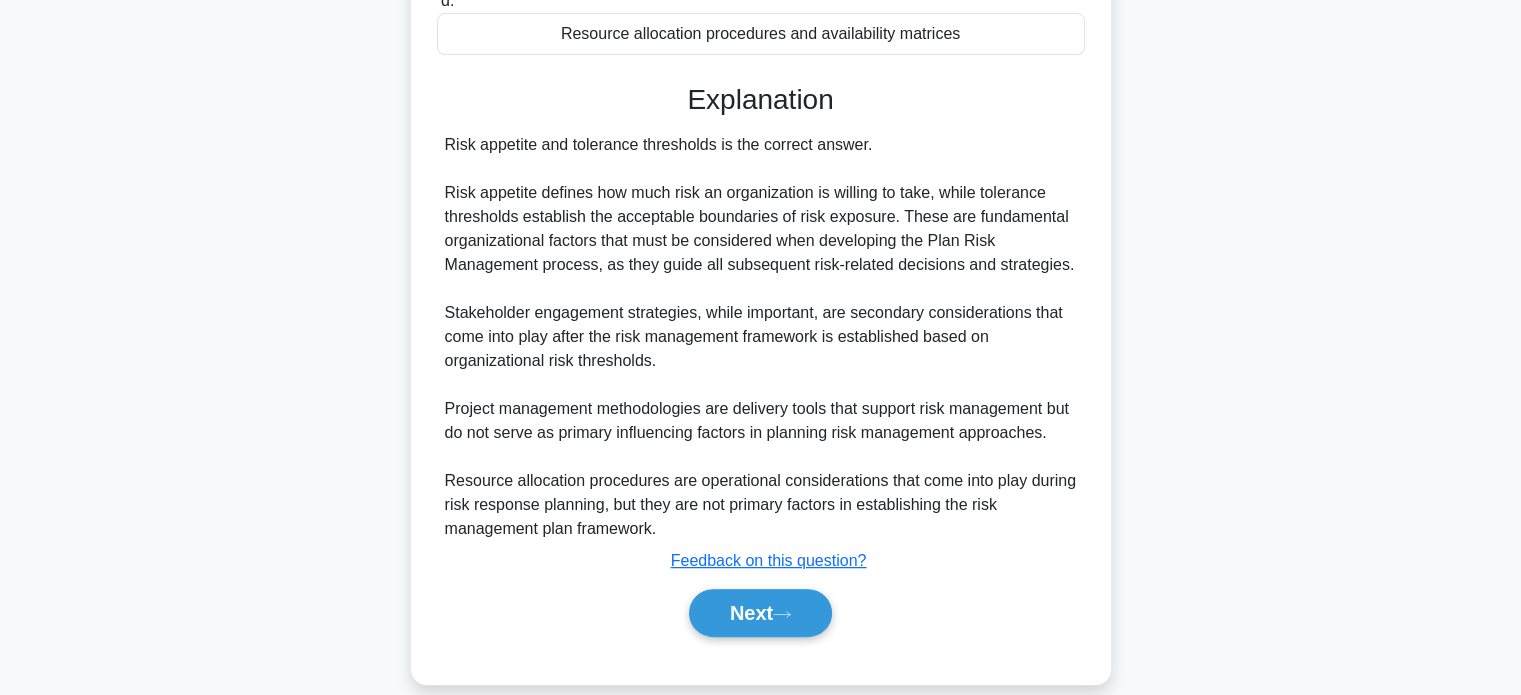 scroll, scrollTop: 488, scrollLeft: 0, axis: vertical 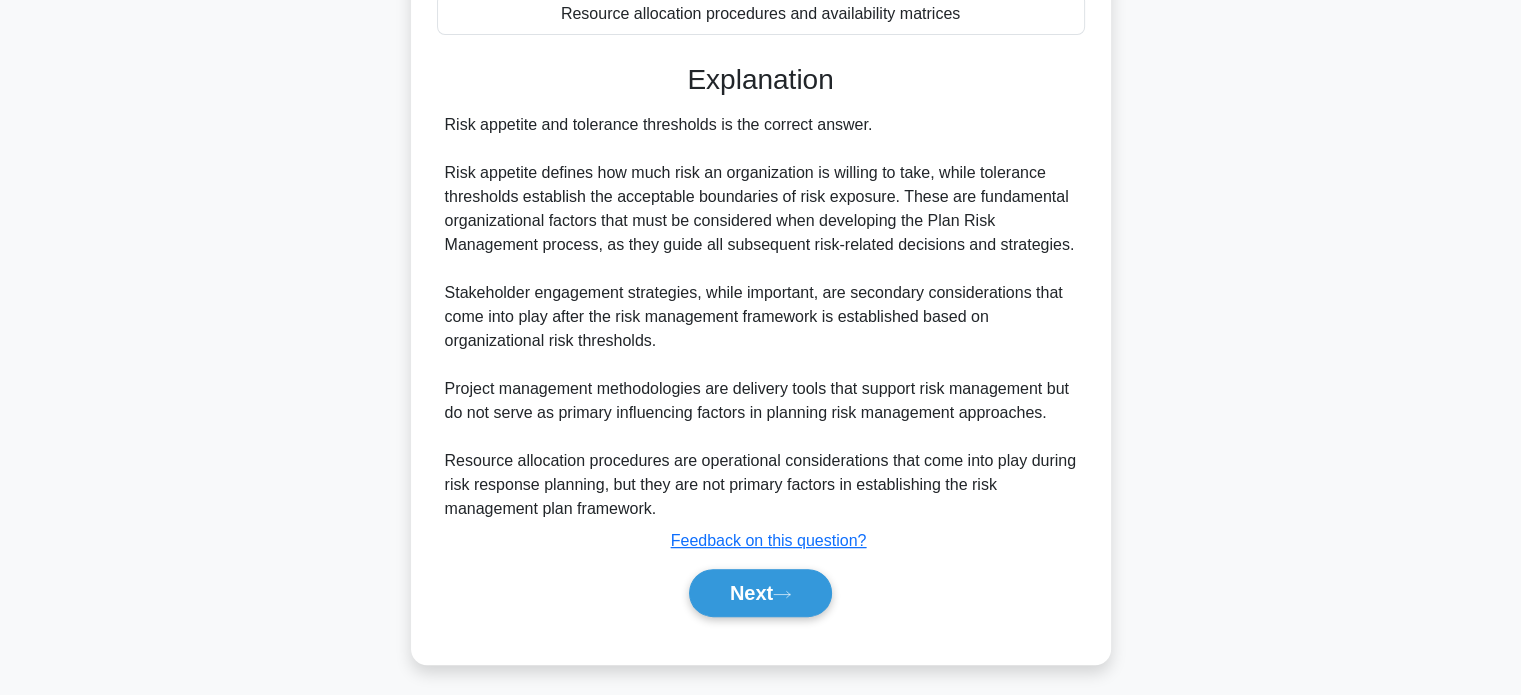 click on "Next" at bounding box center [760, 593] 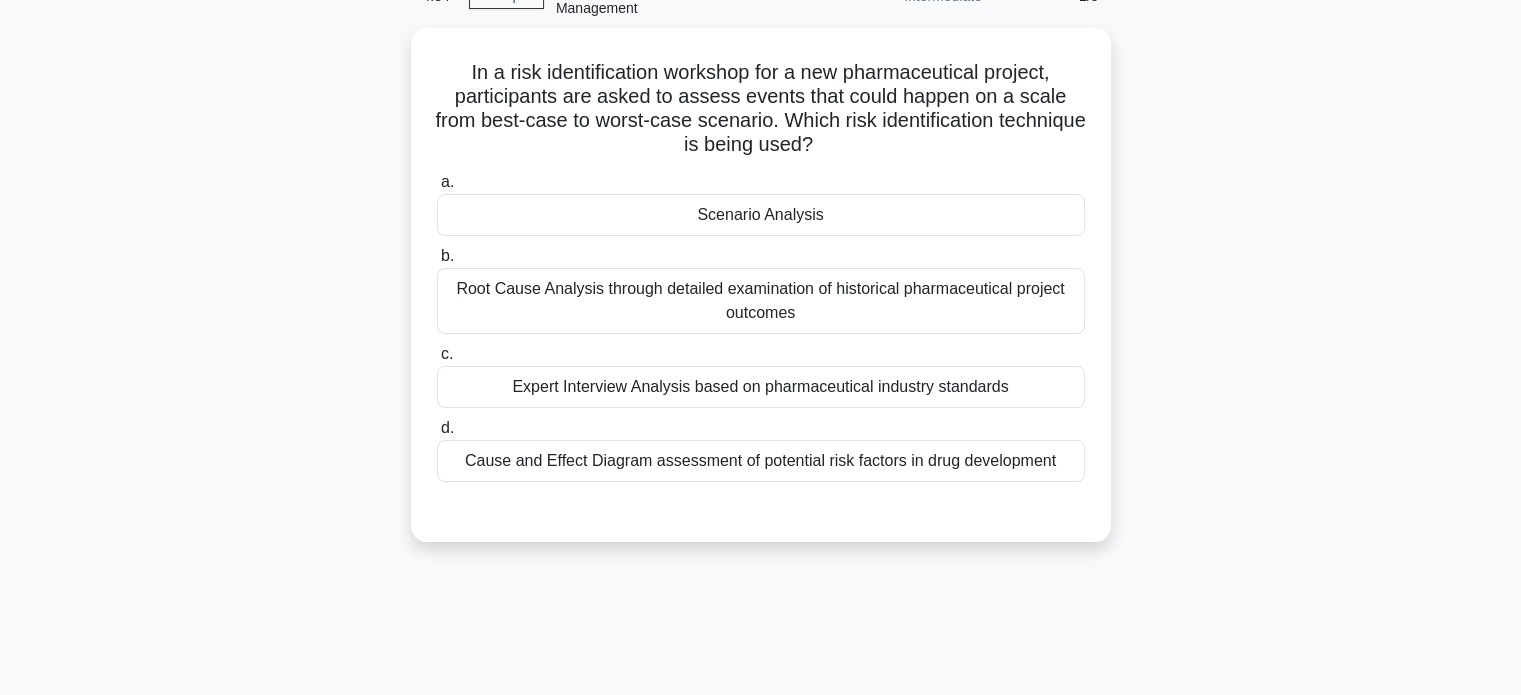scroll, scrollTop: 95, scrollLeft: 0, axis: vertical 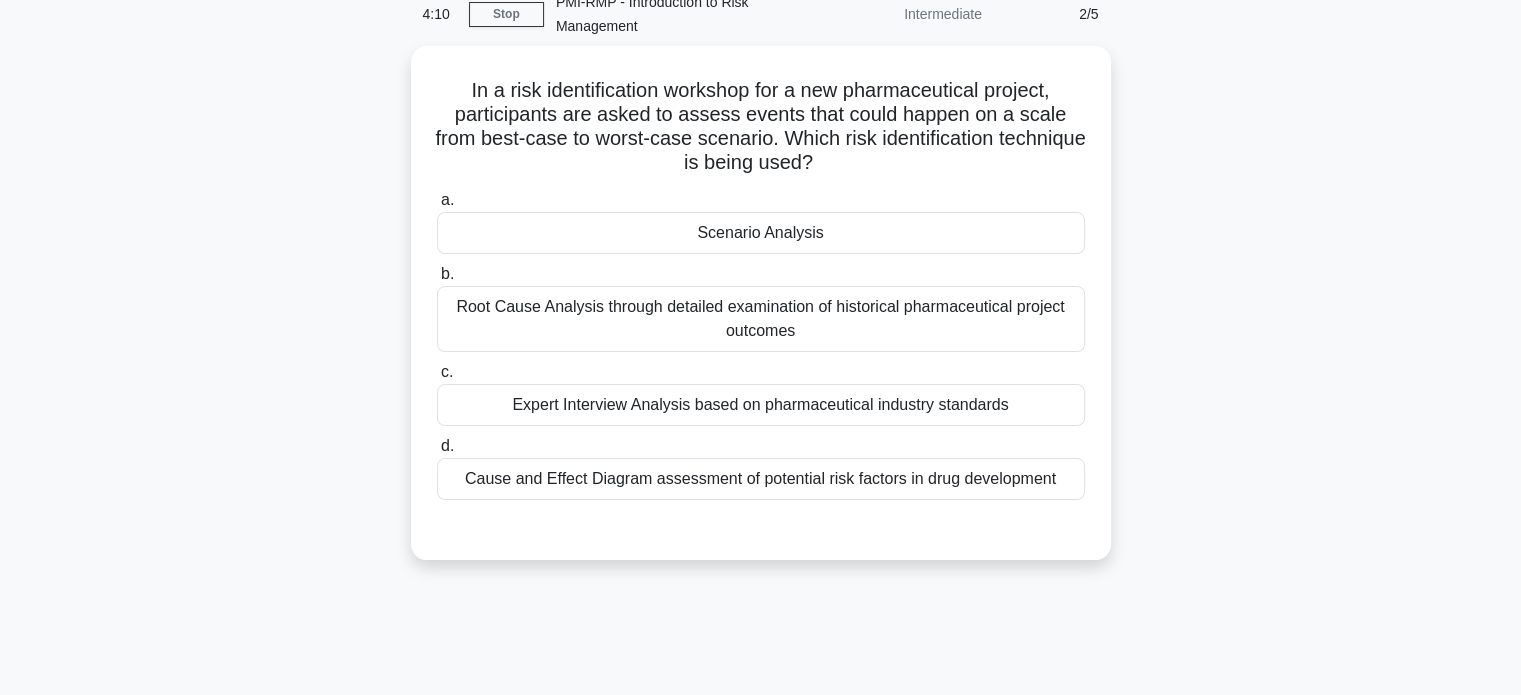 click on "Scenario Analysis" at bounding box center [761, 233] 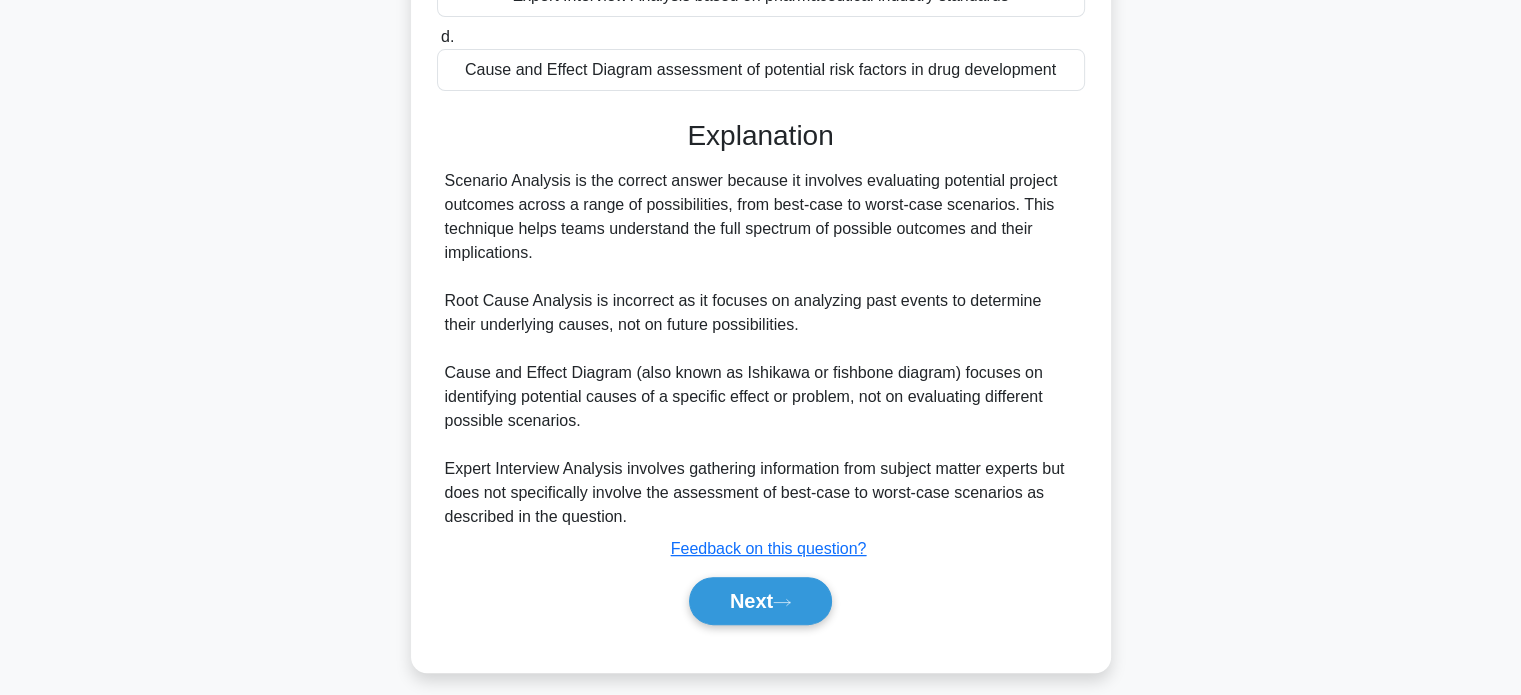 scroll, scrollTop: 512, scrollLeft: 0, axis: vertical 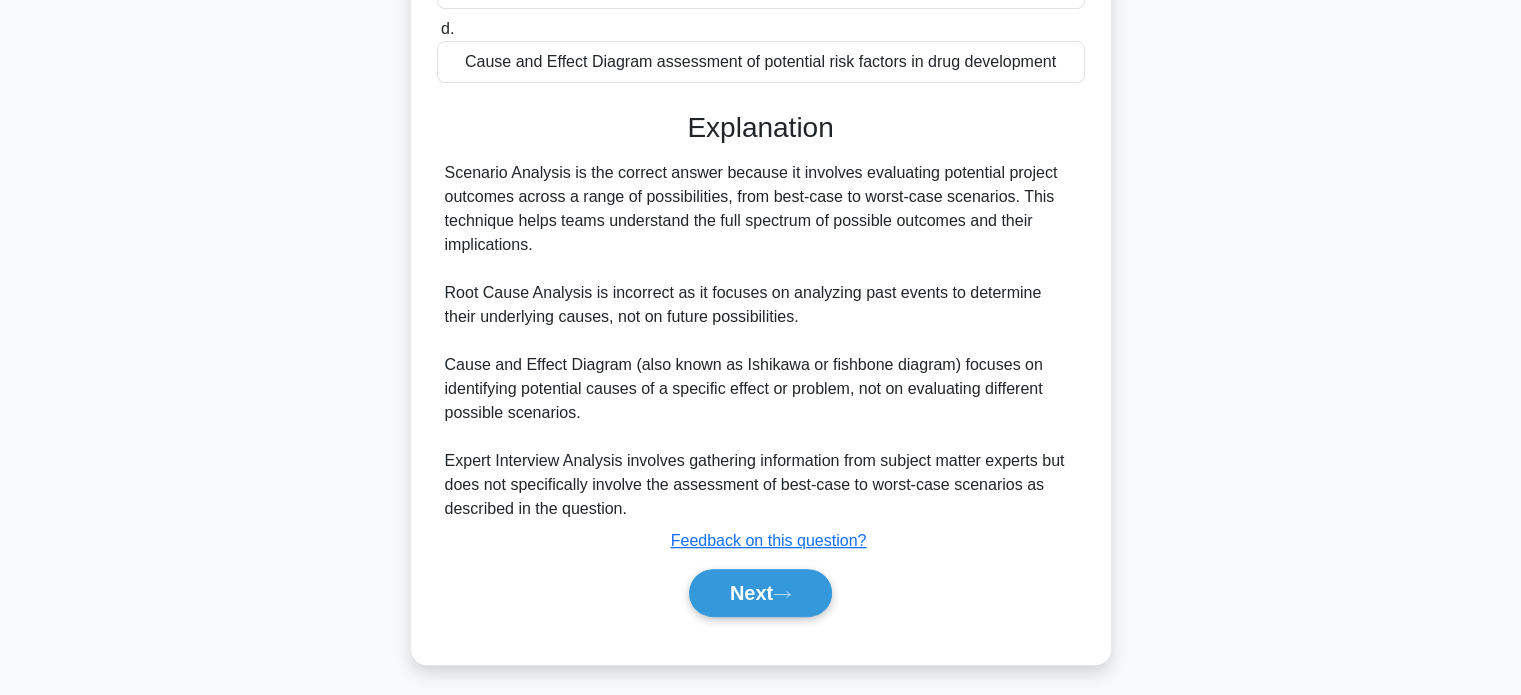click on "Next" at bounding box center [760, 593] 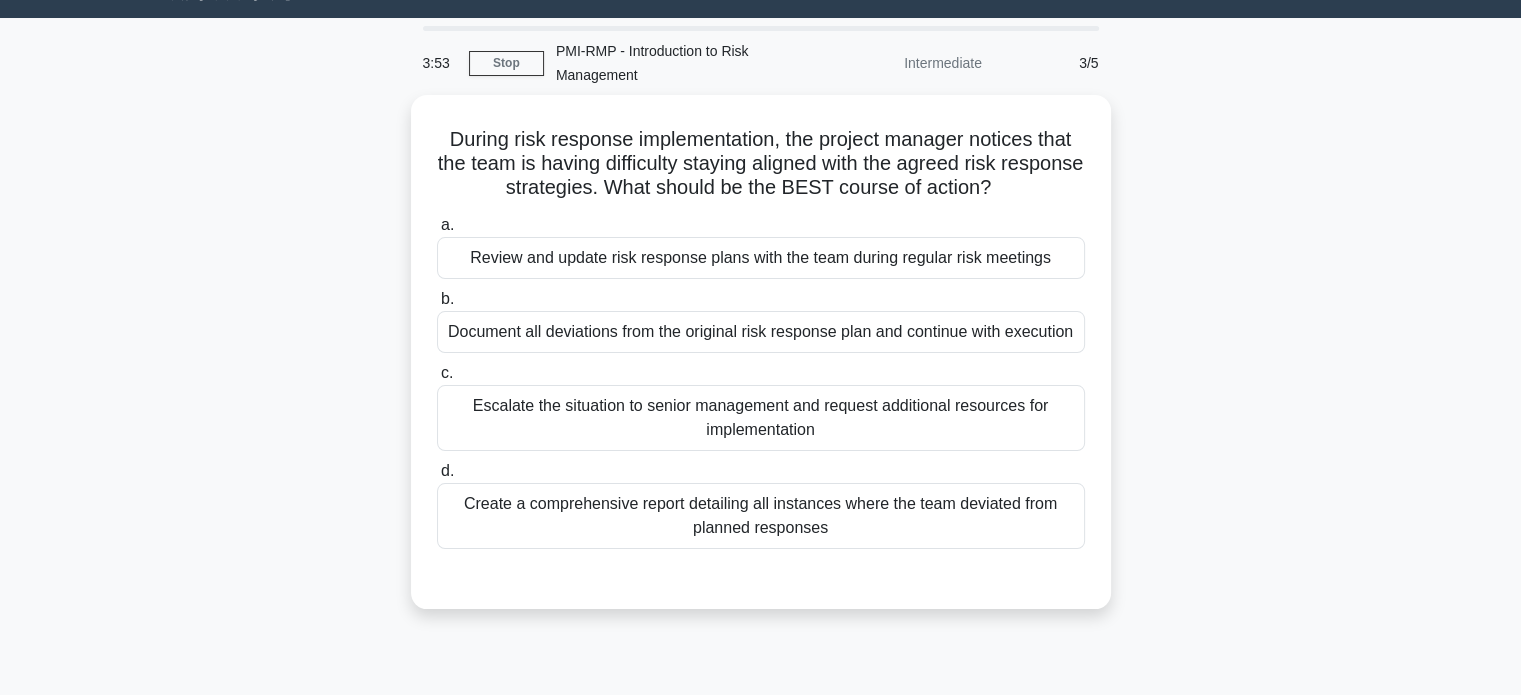 scroll, scrollTop: 28, scrollLeft: 0, axis: vertical 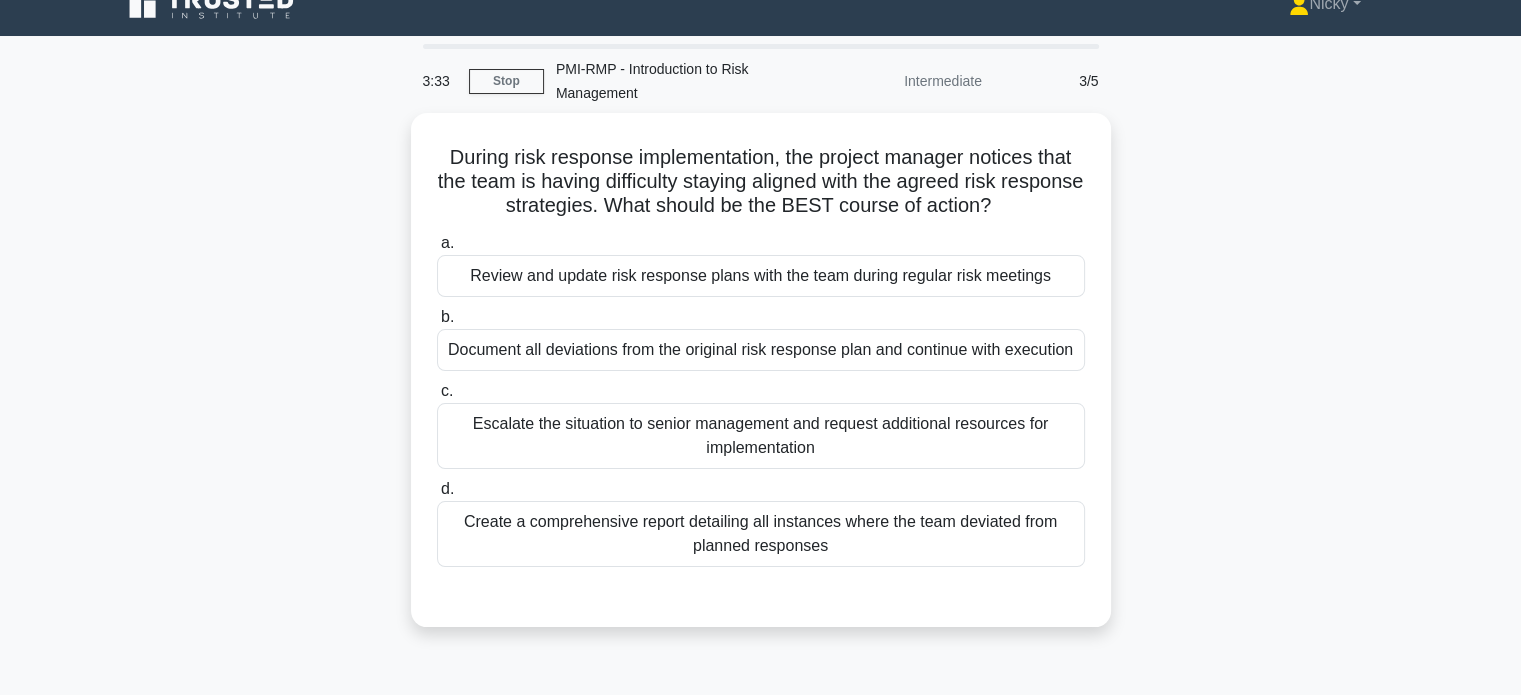 click on "Review and update risk response plans with the team during regular risk meetings" at bounding box center (761, 276) 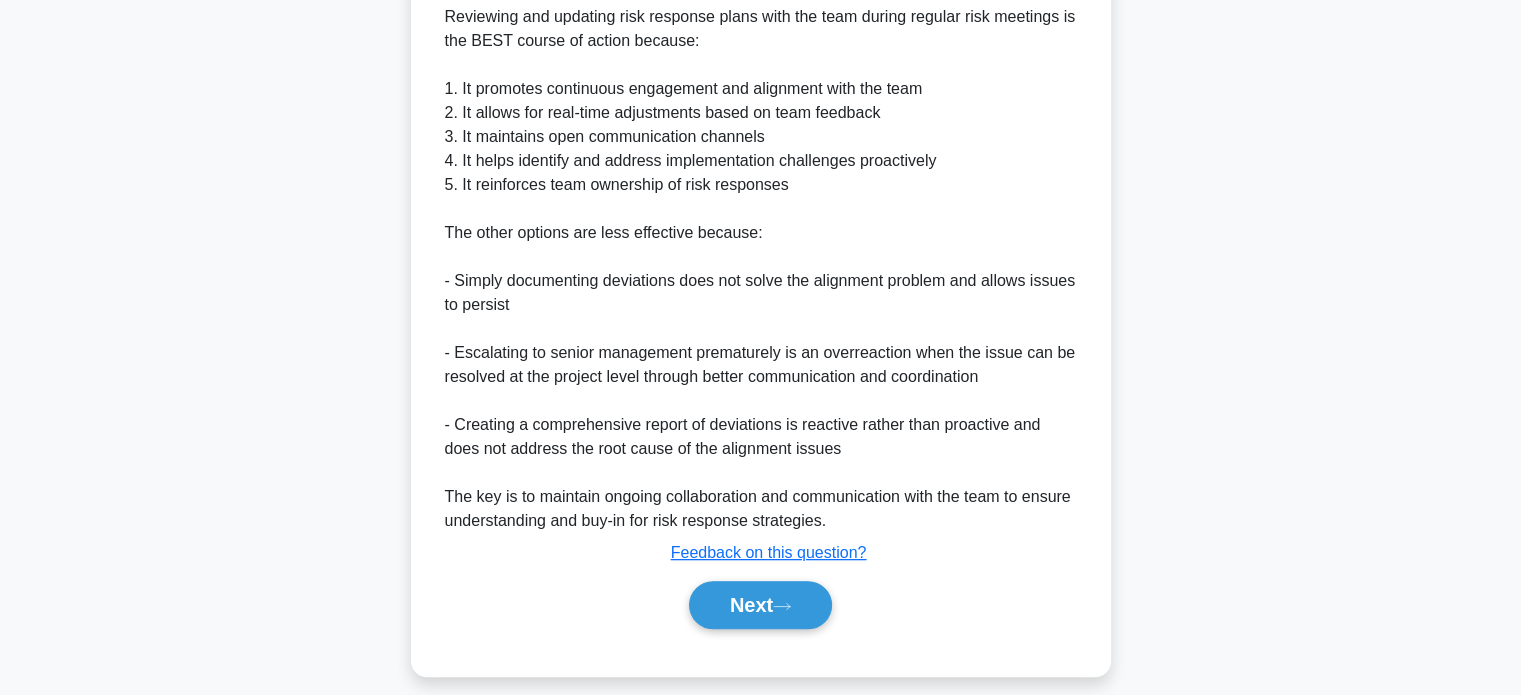 scroll, scrollTop: 680, scrollLeft: 0, axis: vertical 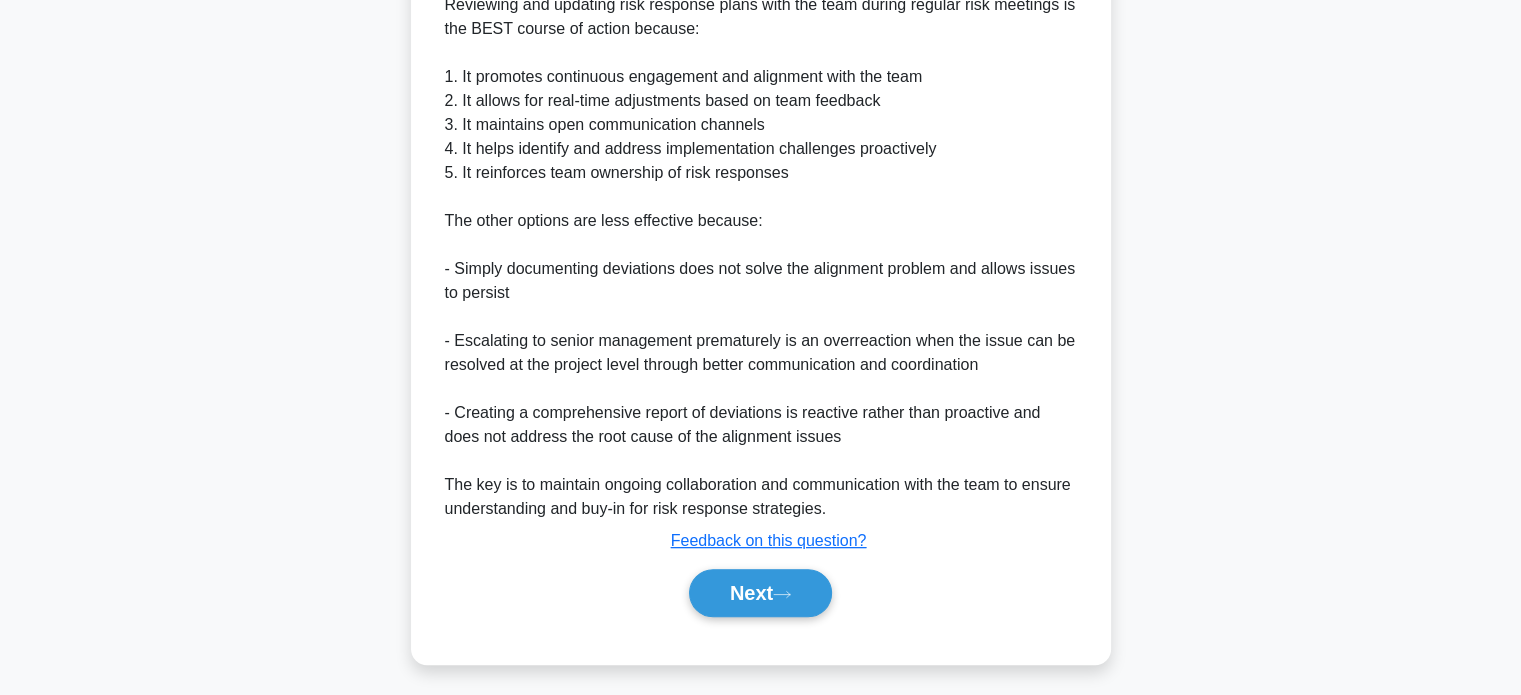click on "Next" at bounding box center [760, 593] 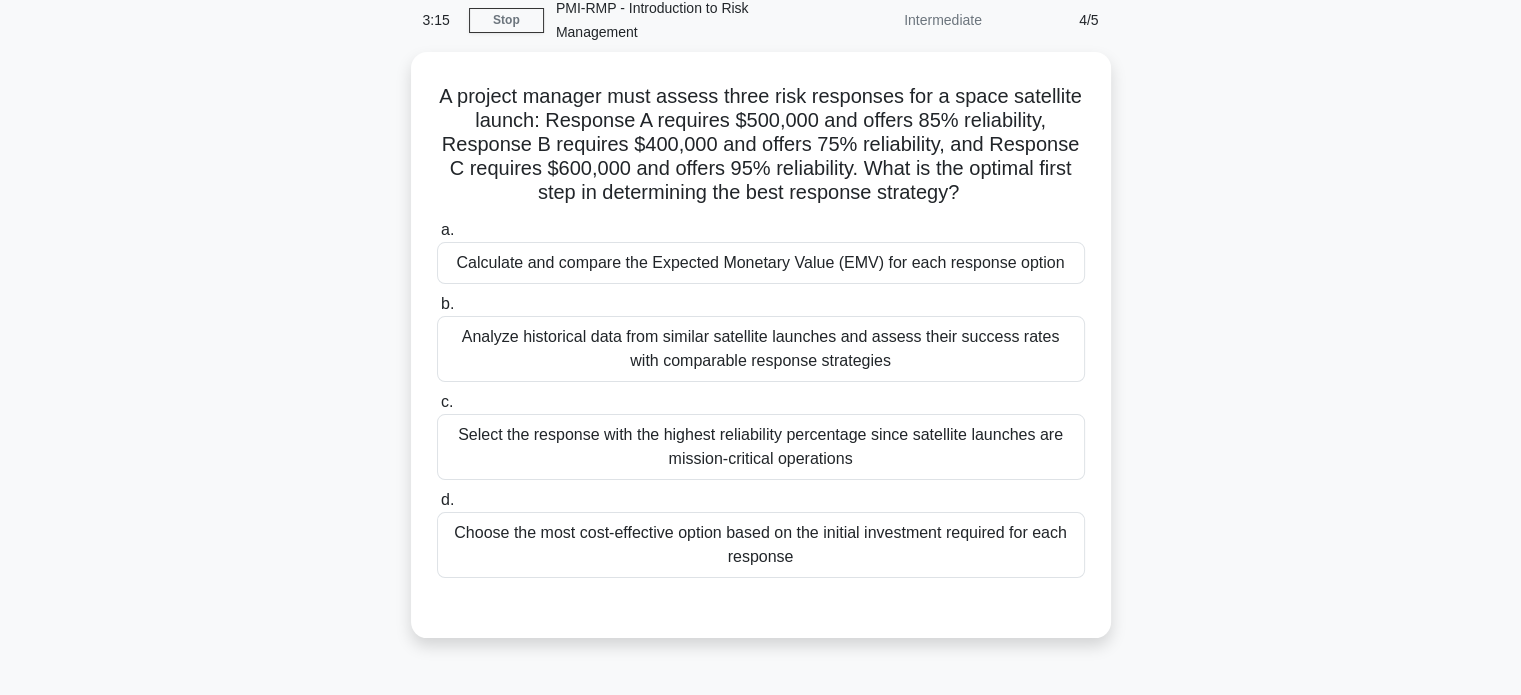 scroll, scrollTop: 84, scrollLeft: 0, axis: vertical 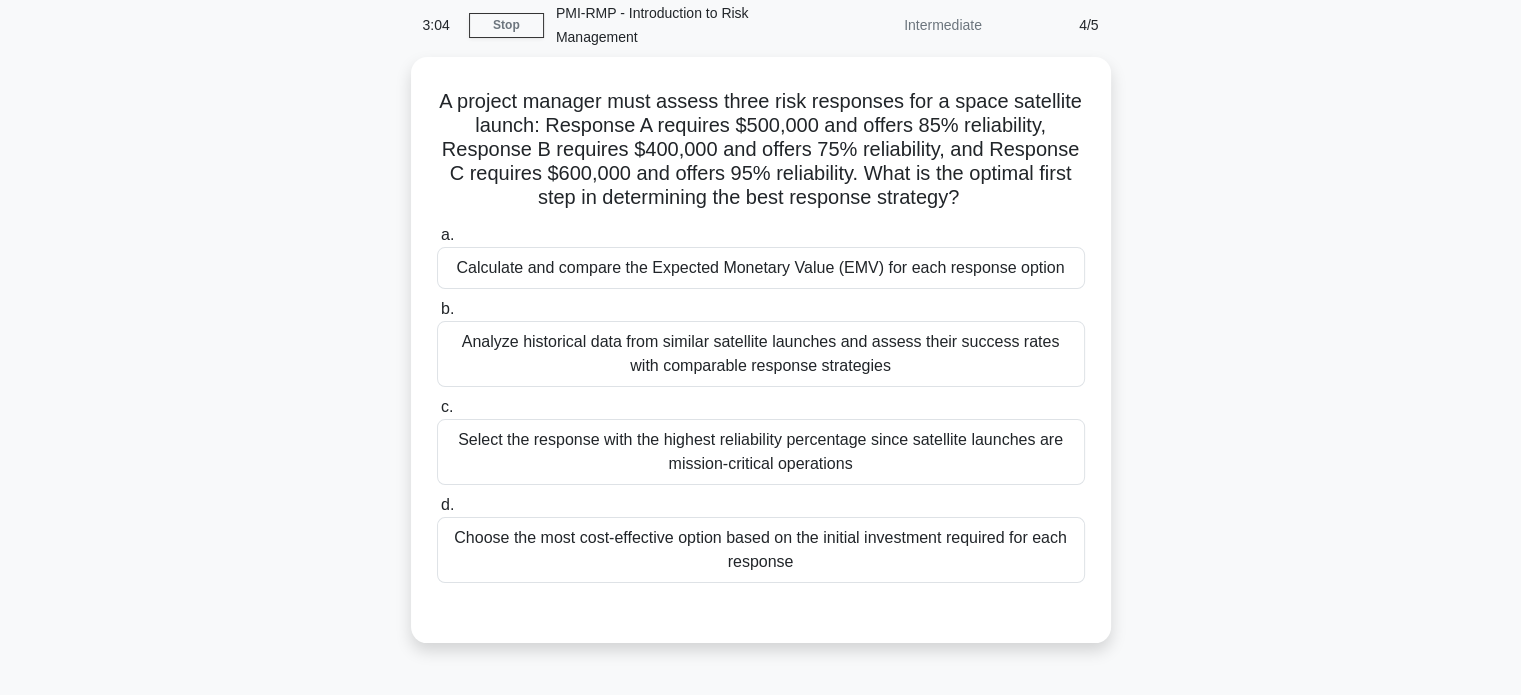 click on "Calculate and compare the Expected Monetary Value (EMV) for each response option" at bounding box center [761, 268] 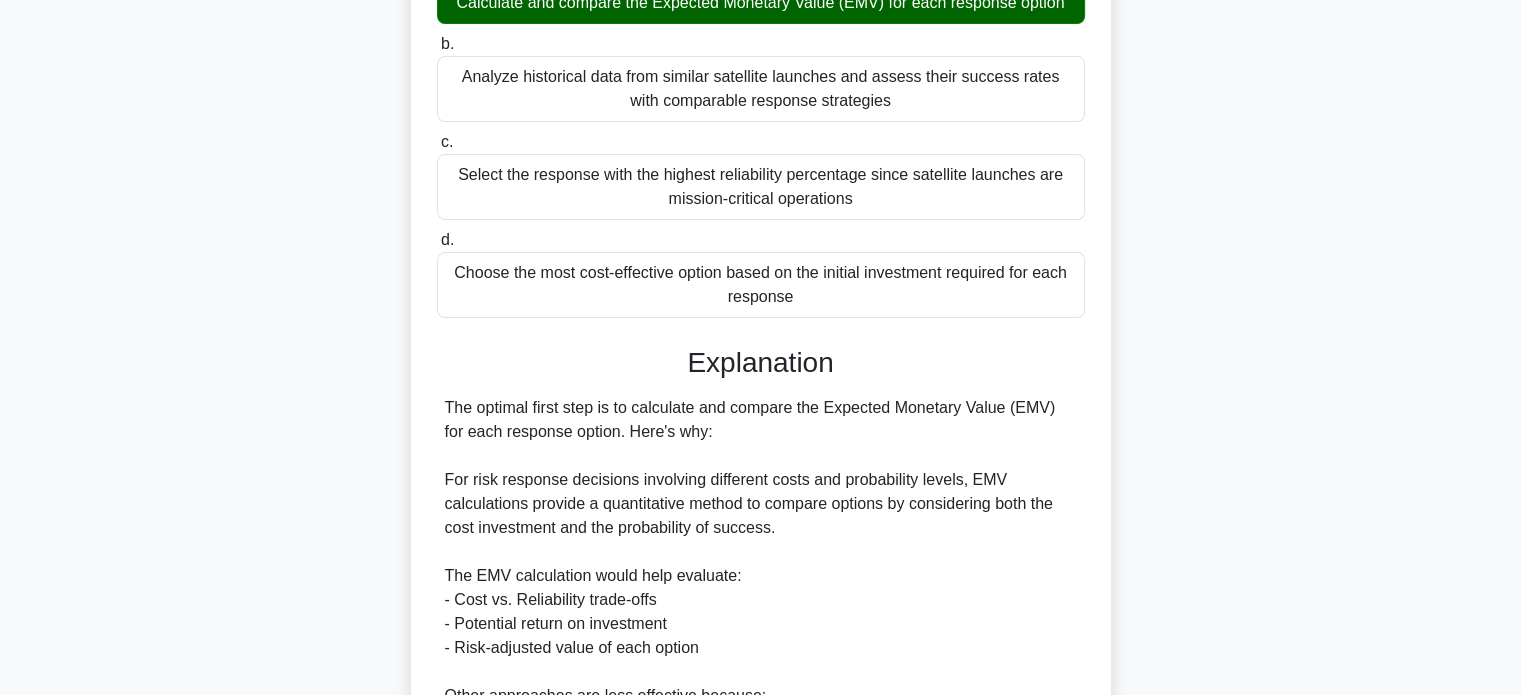 scroll, scrollTop: 409, scrollLeft: 0, axis: vertical 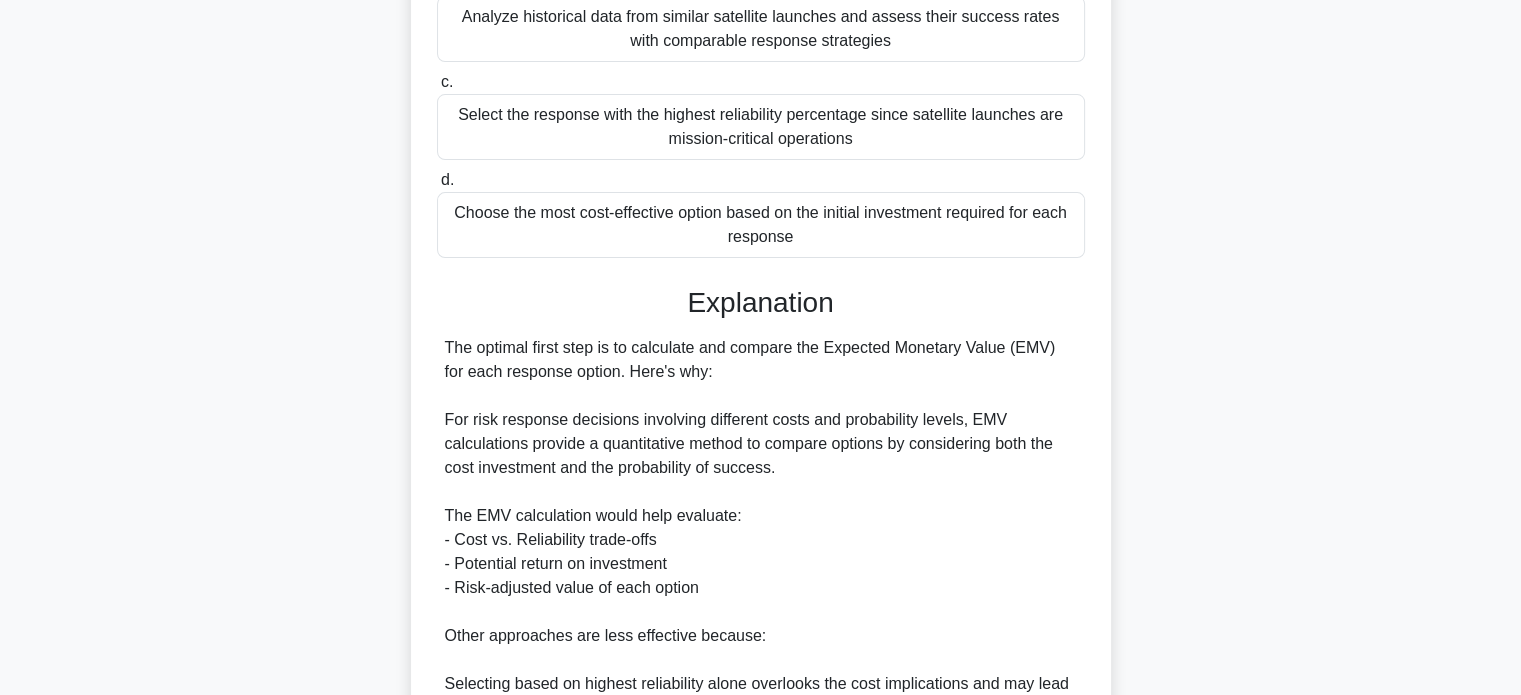 click on "A project manager must assess three risk responses for a space satellite launch: Response A requires $500,000 and offers 85% reliability, Response B requires $400,000 and offers 75% reliability, and Response C requires $600,000 and offers 95% reliability. What is the optimal first step in determining the best response strategy?
.spinner_0XTQ{transform-origin:center;animation:spinner_y6GP .75s linear infinite}@keyframes spinner_y6GP{100%{transform:rotate(360deg)}}
a.
b." at bounding box center [761, 381] 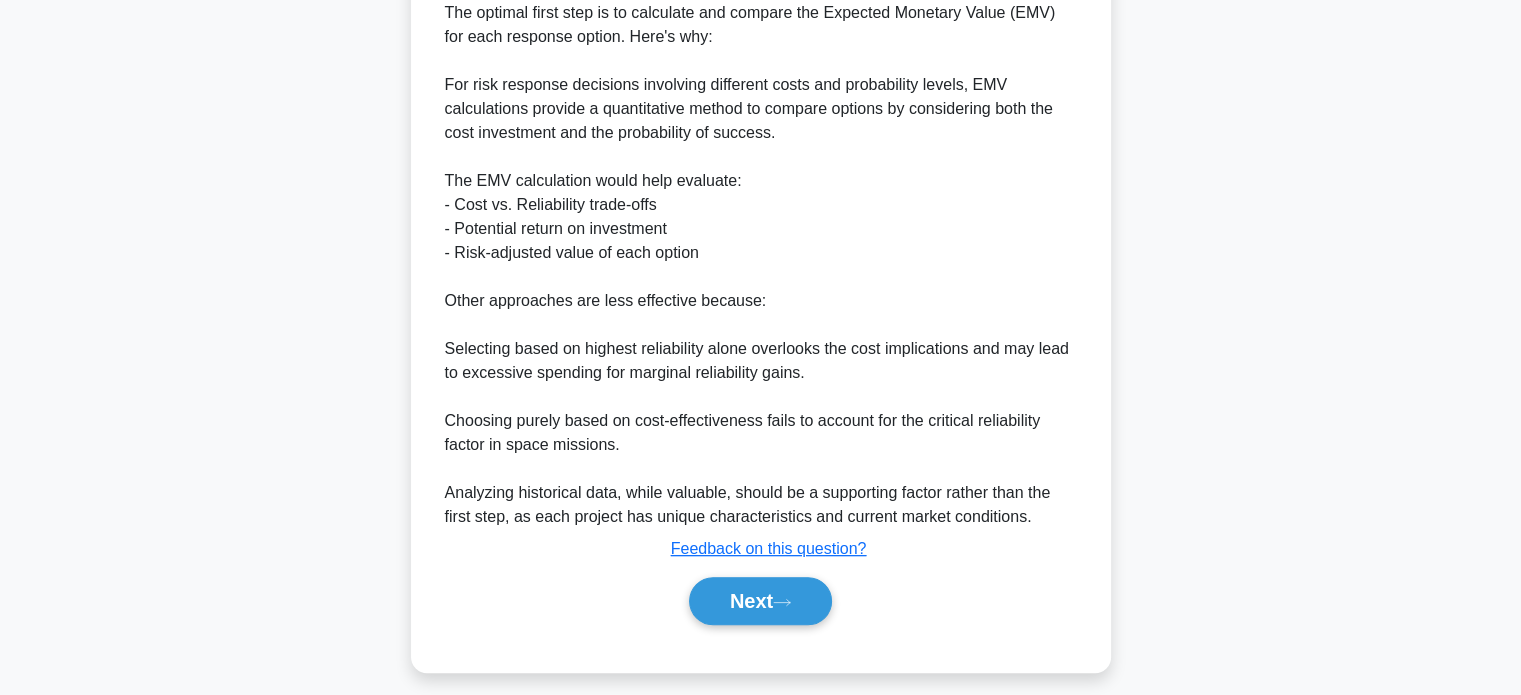 scroll, scrollTop: 752, scrollLeft: 0, axis: vertical 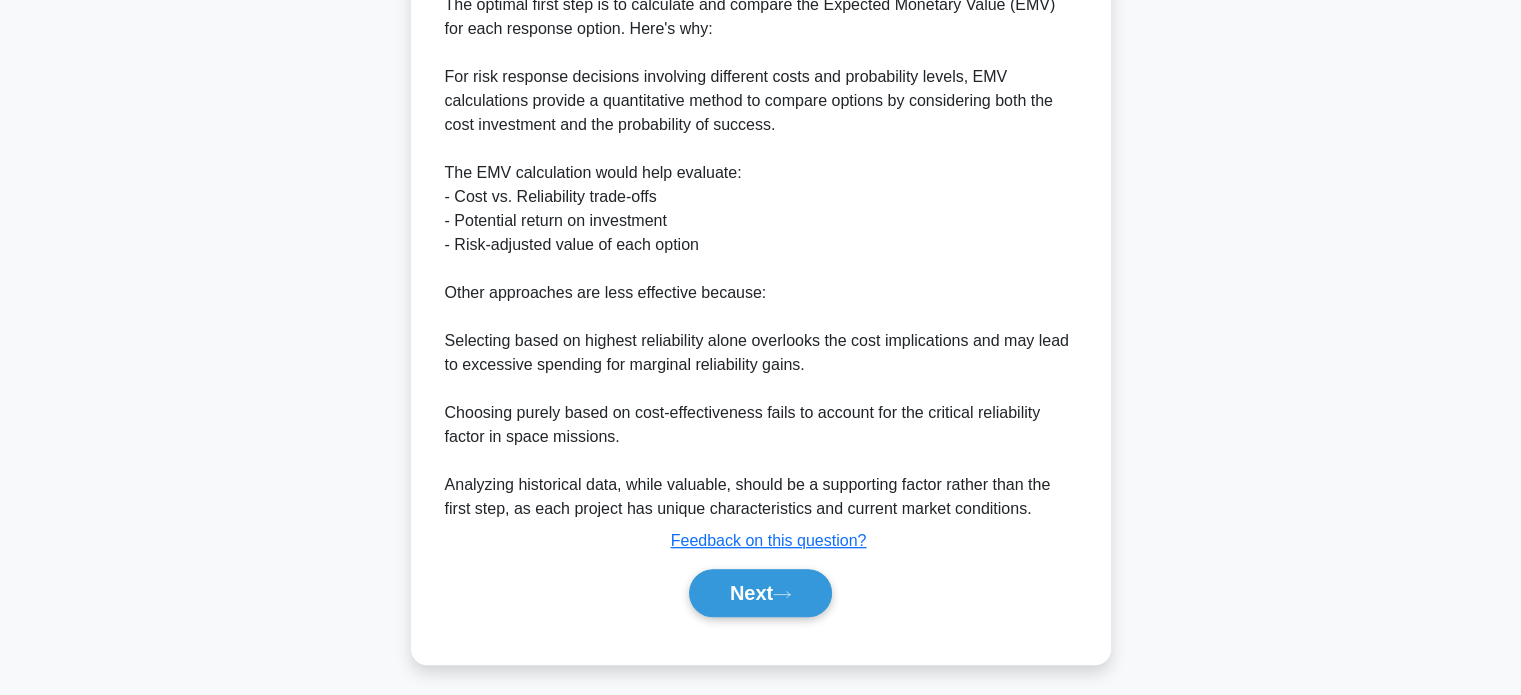 click on "Next" at bounding box center (760, 593) 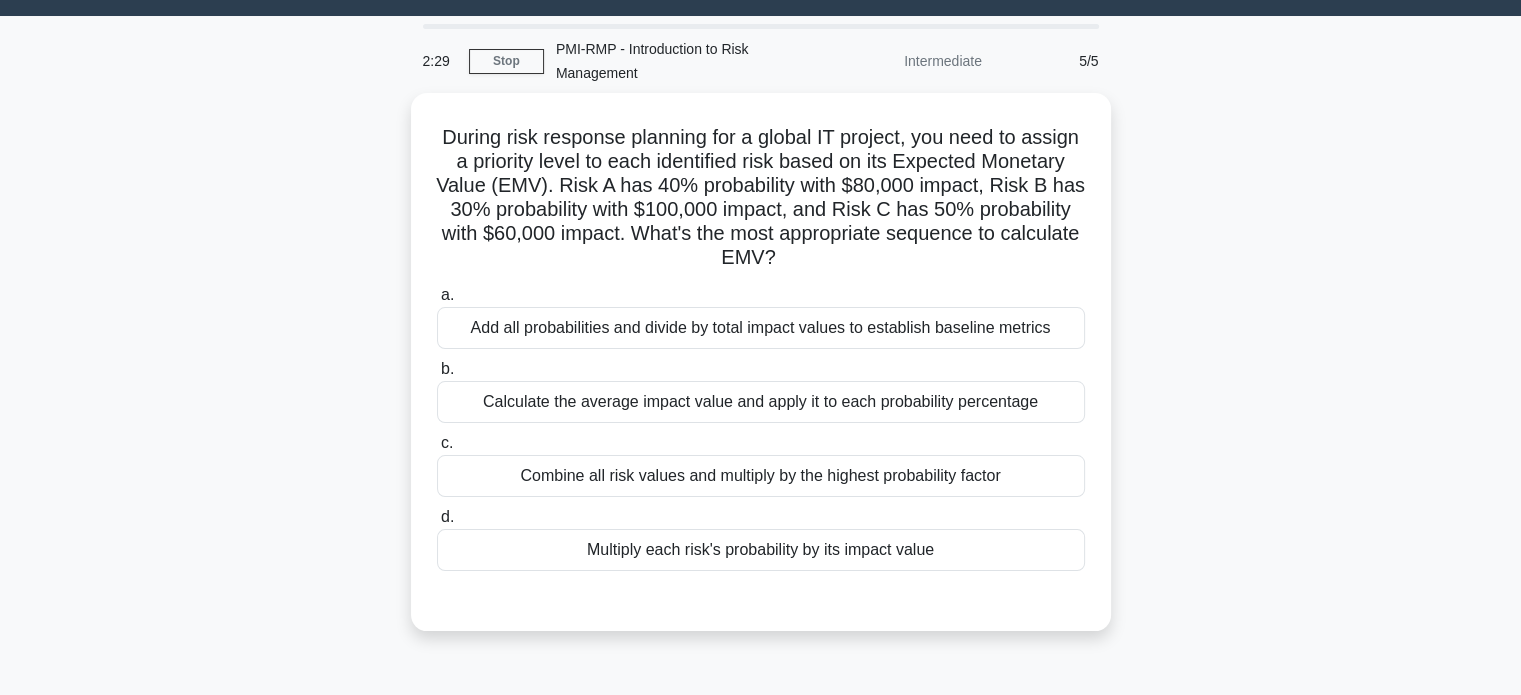 scroll, scrollTop: 49, scrollLeft: 0, axis: vertical 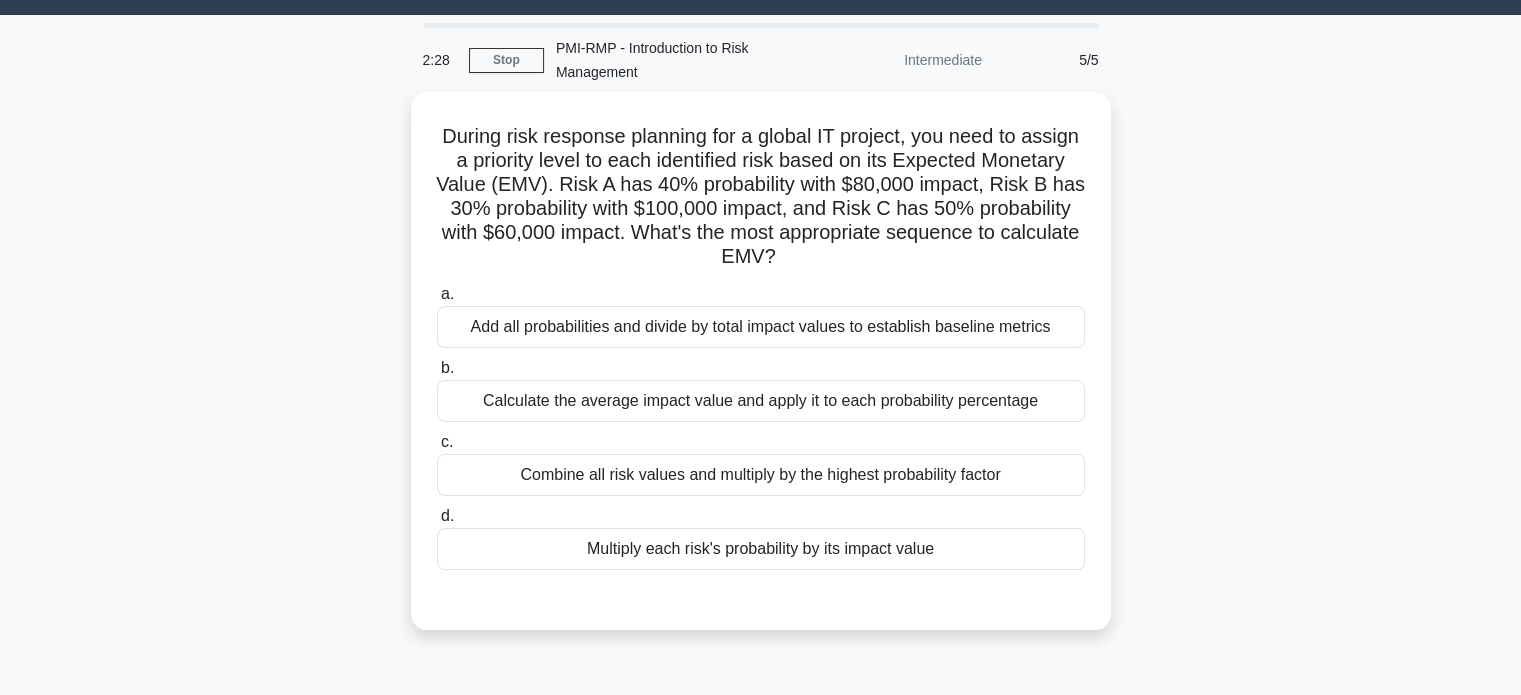 click on "Multiply each risk's probability by its impact value" at bounding box center (761, 549) 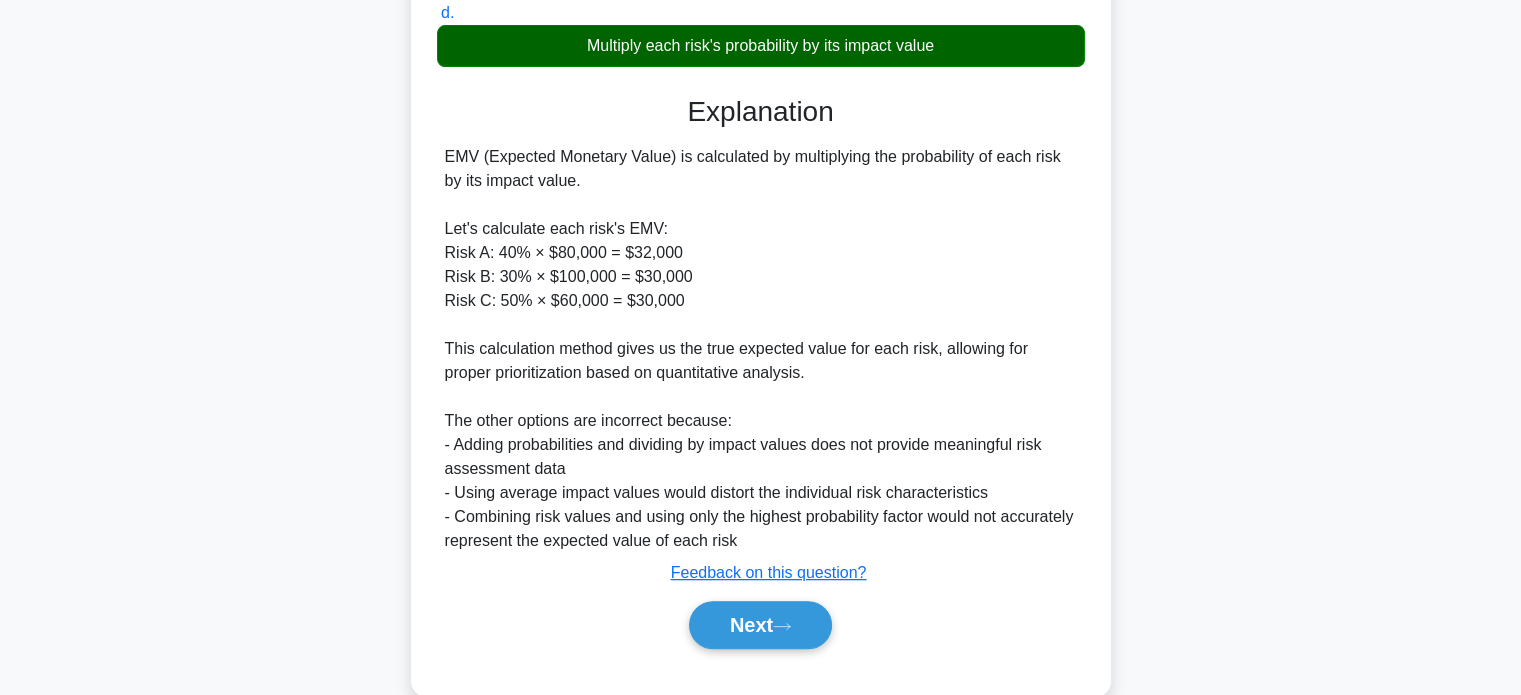scroll, scrollTop: 584, scrollLeft: 0, axis: vertical 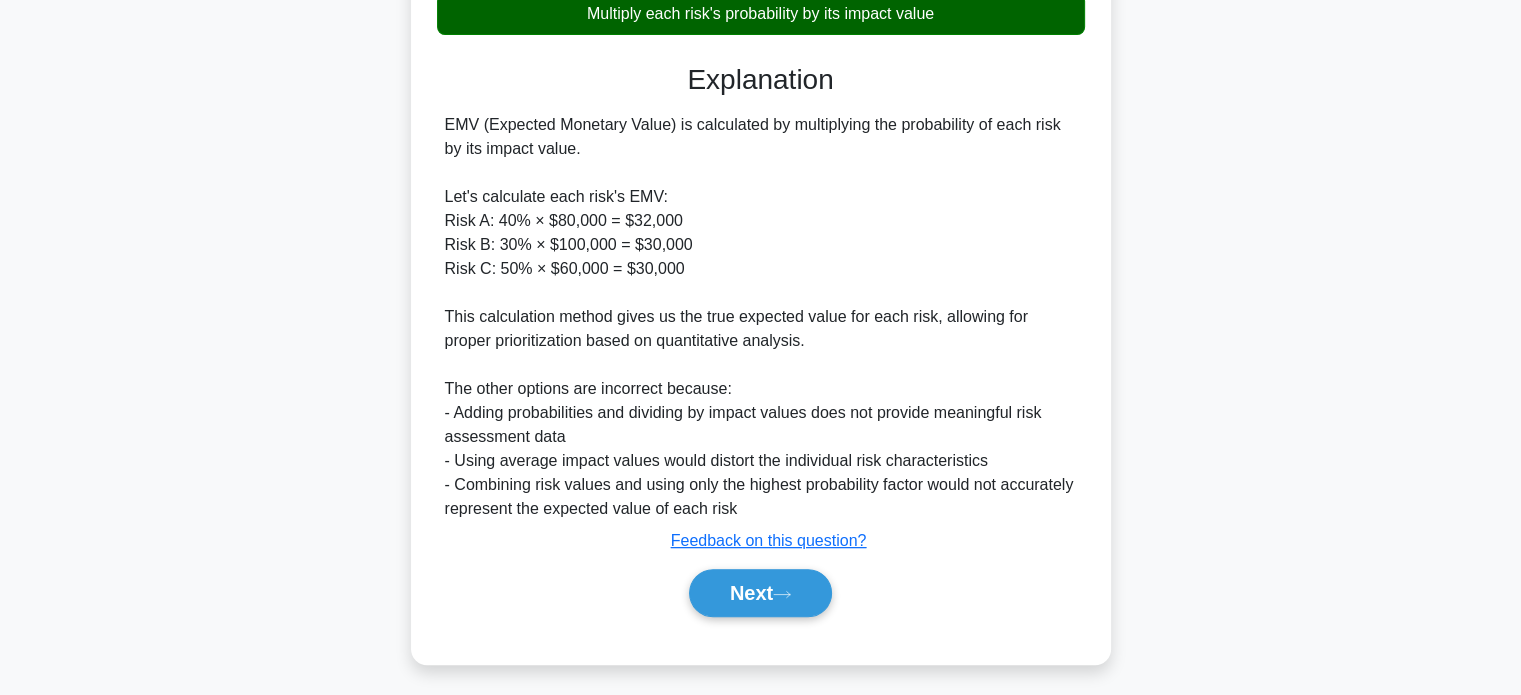click on "Next" at bounding box center [760, 593] 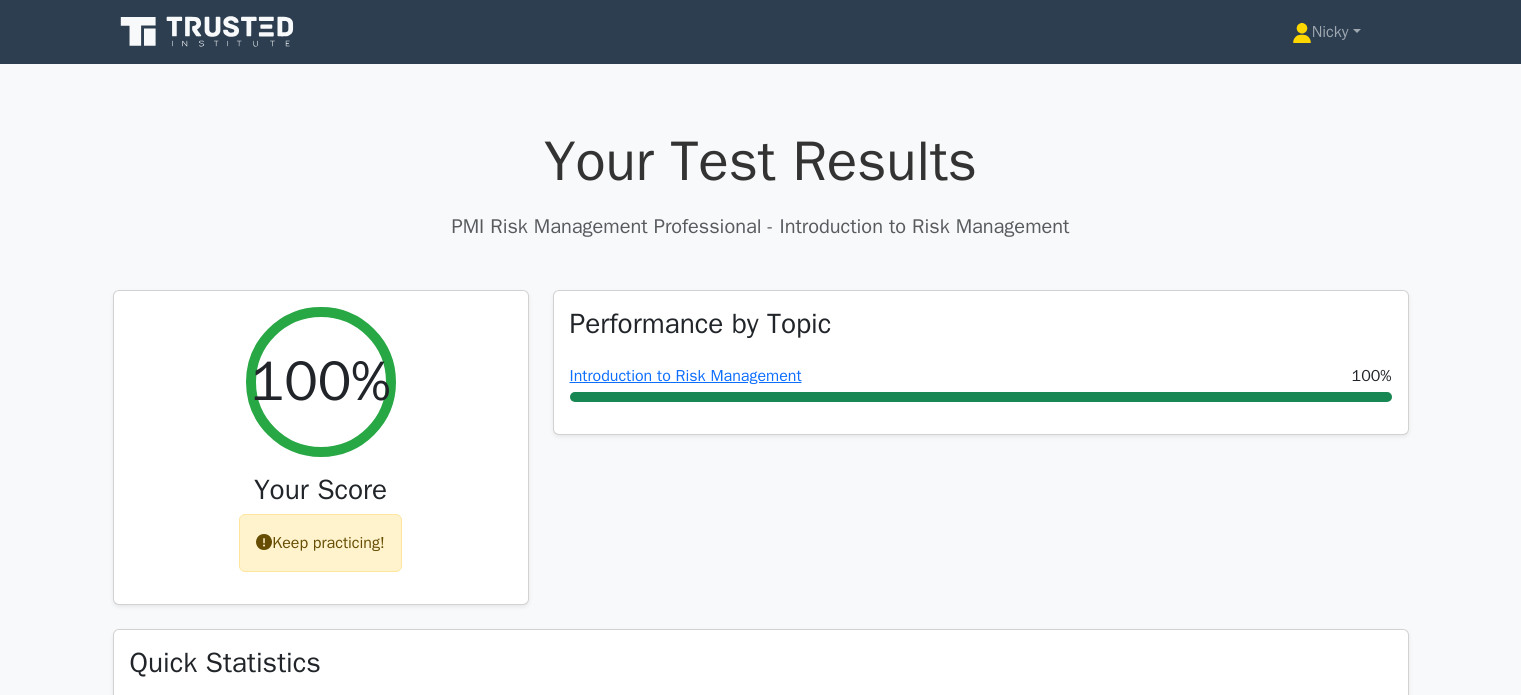 scroll, scrollTop: 0, scrollLeft: 0, axis: both 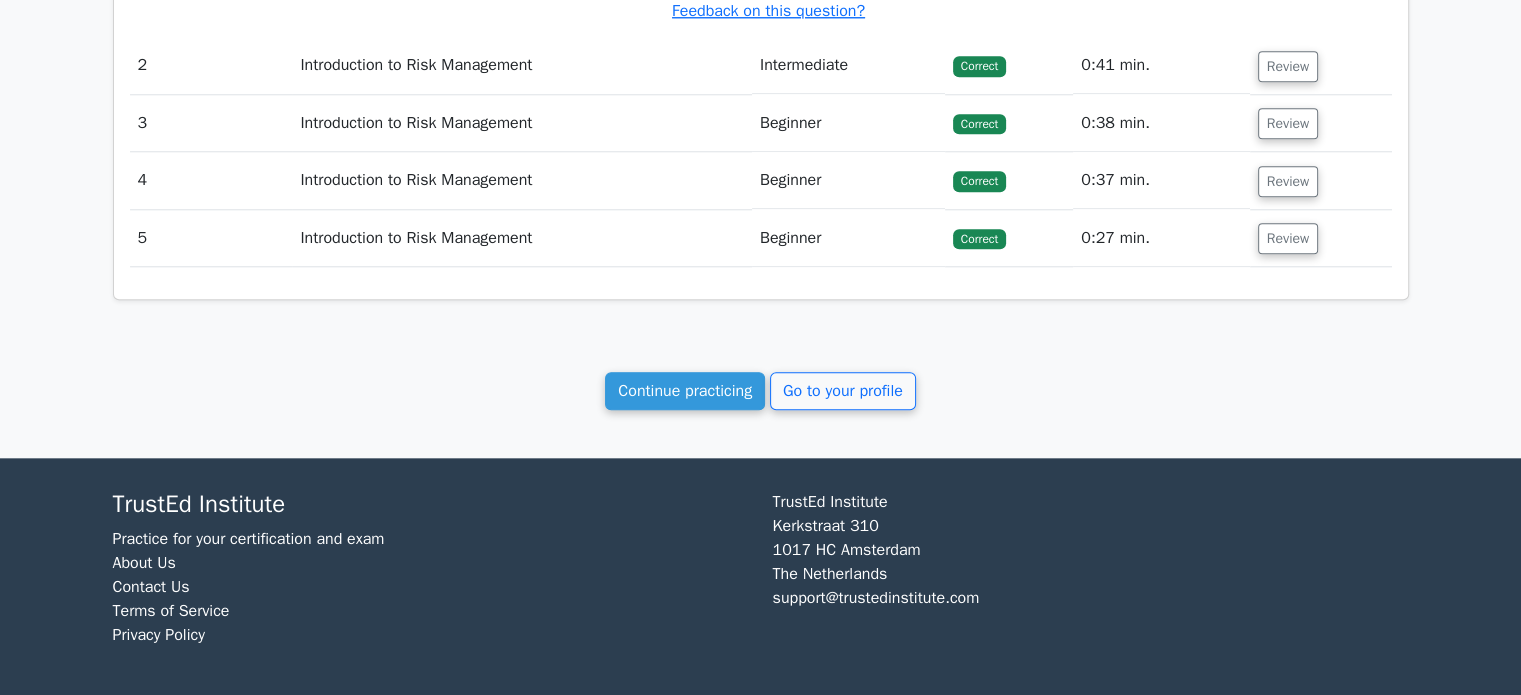 click on "Continue practicing" at bounding box center (685, 391) 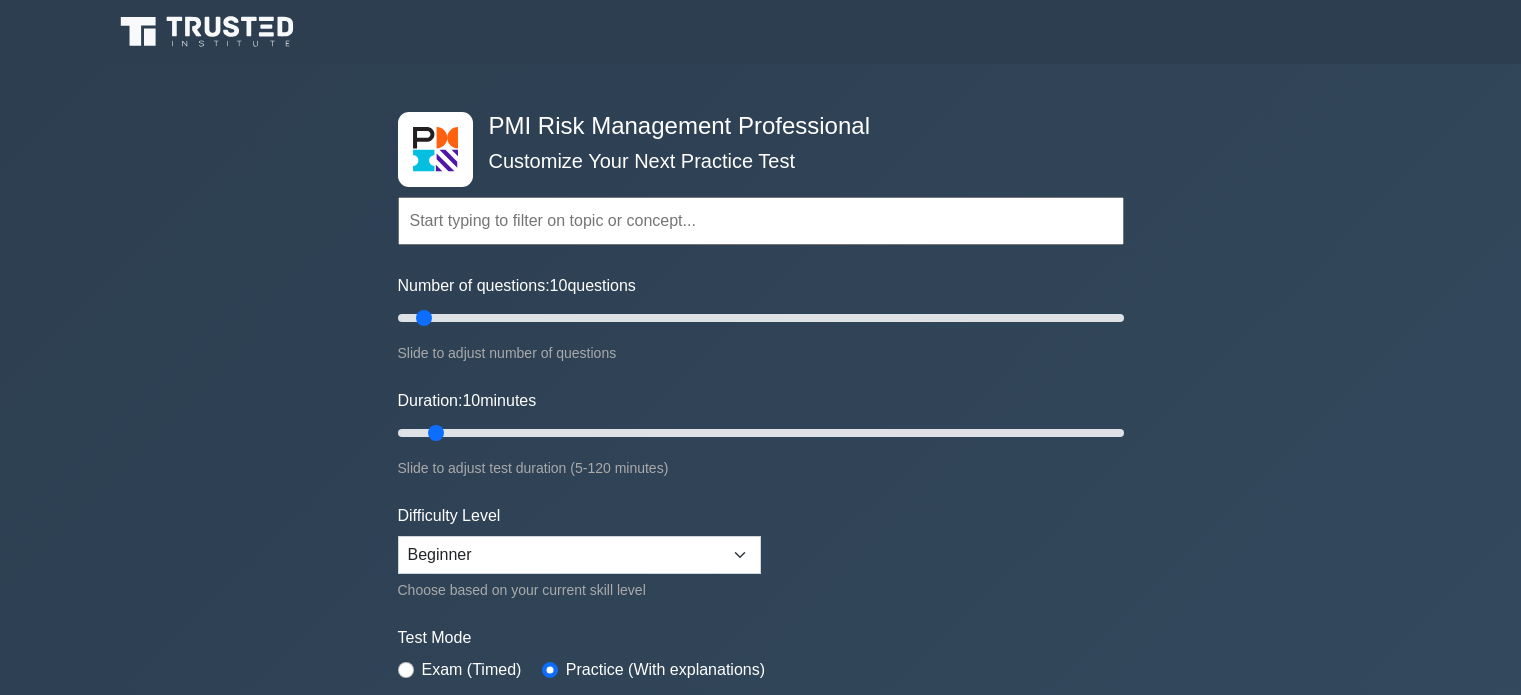 scroll, scrollTop: 0, scrollLeft: 0, axis: both 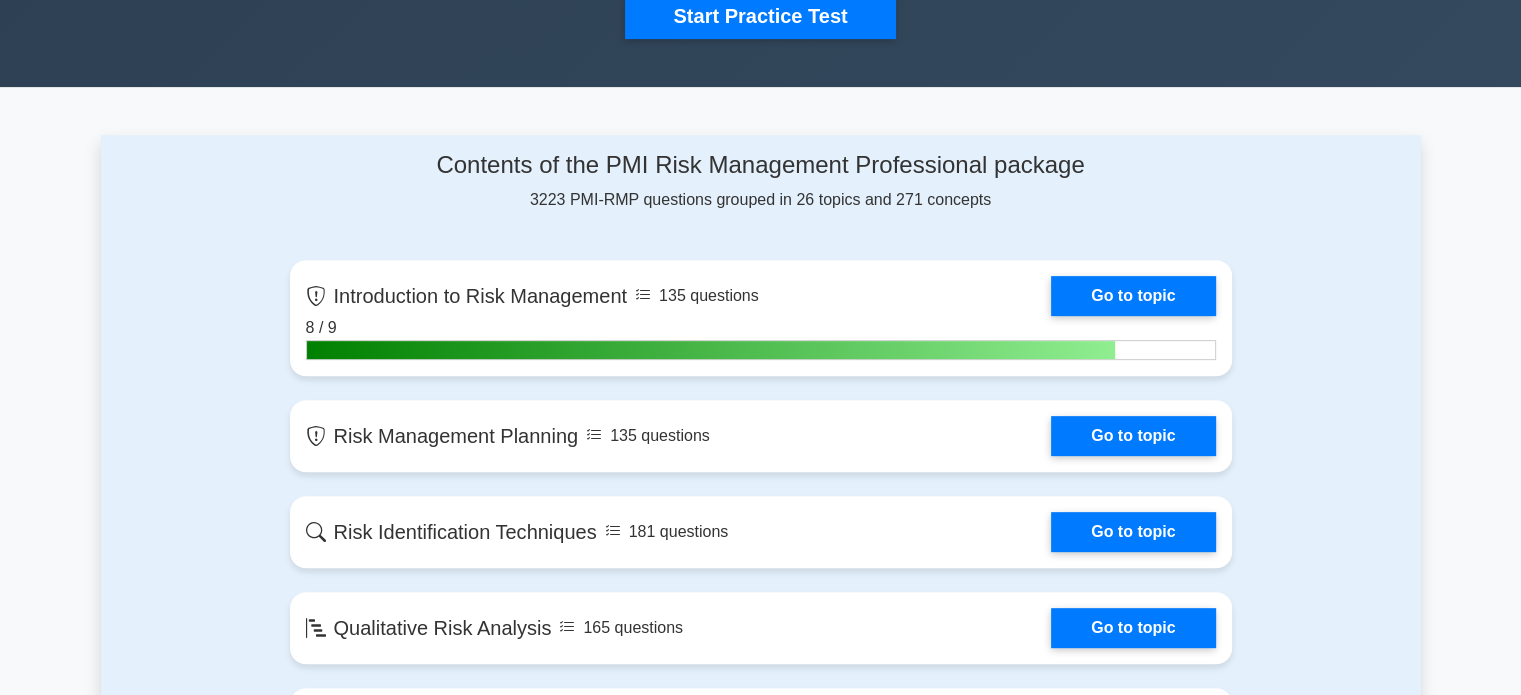 click on "Go to topic" at bounding box center [1133, 436] 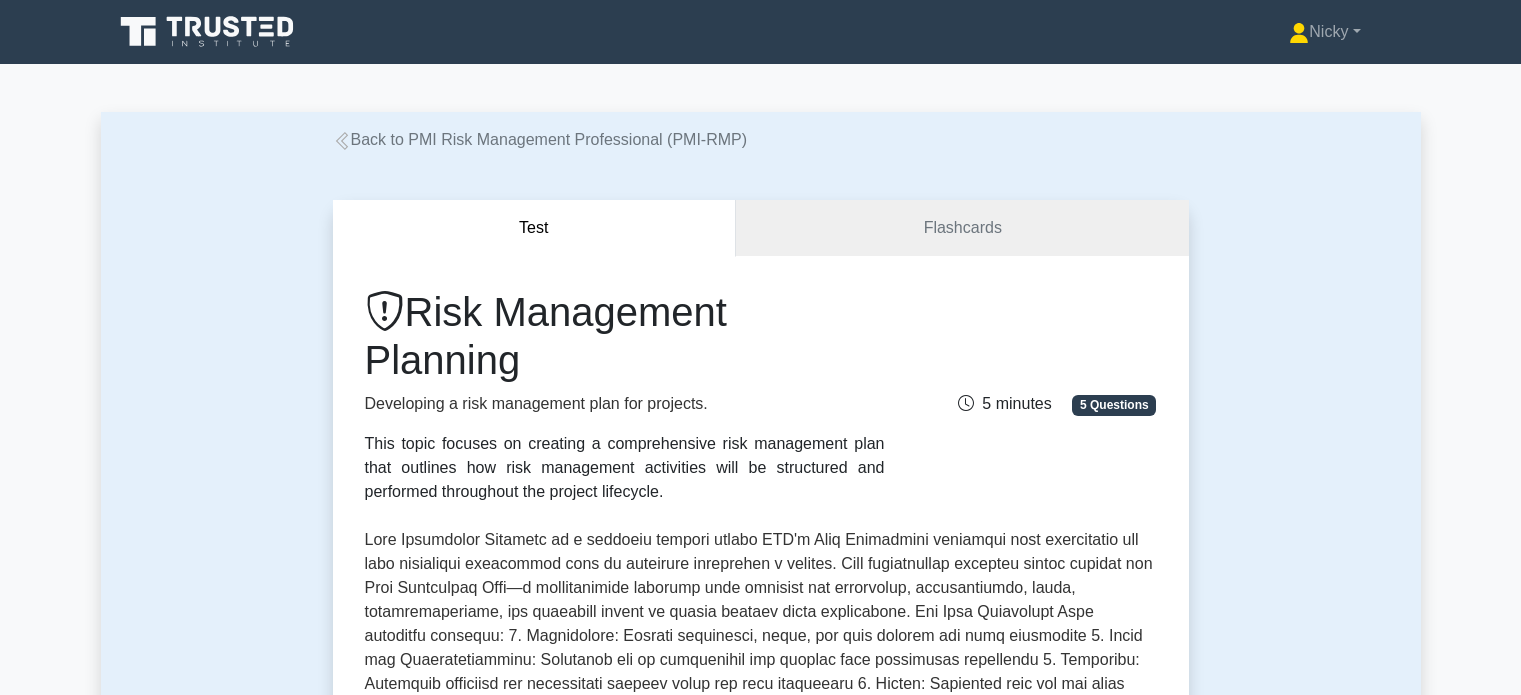 scroll, scrollTop: 0, scrollLeft: 0, axis: both 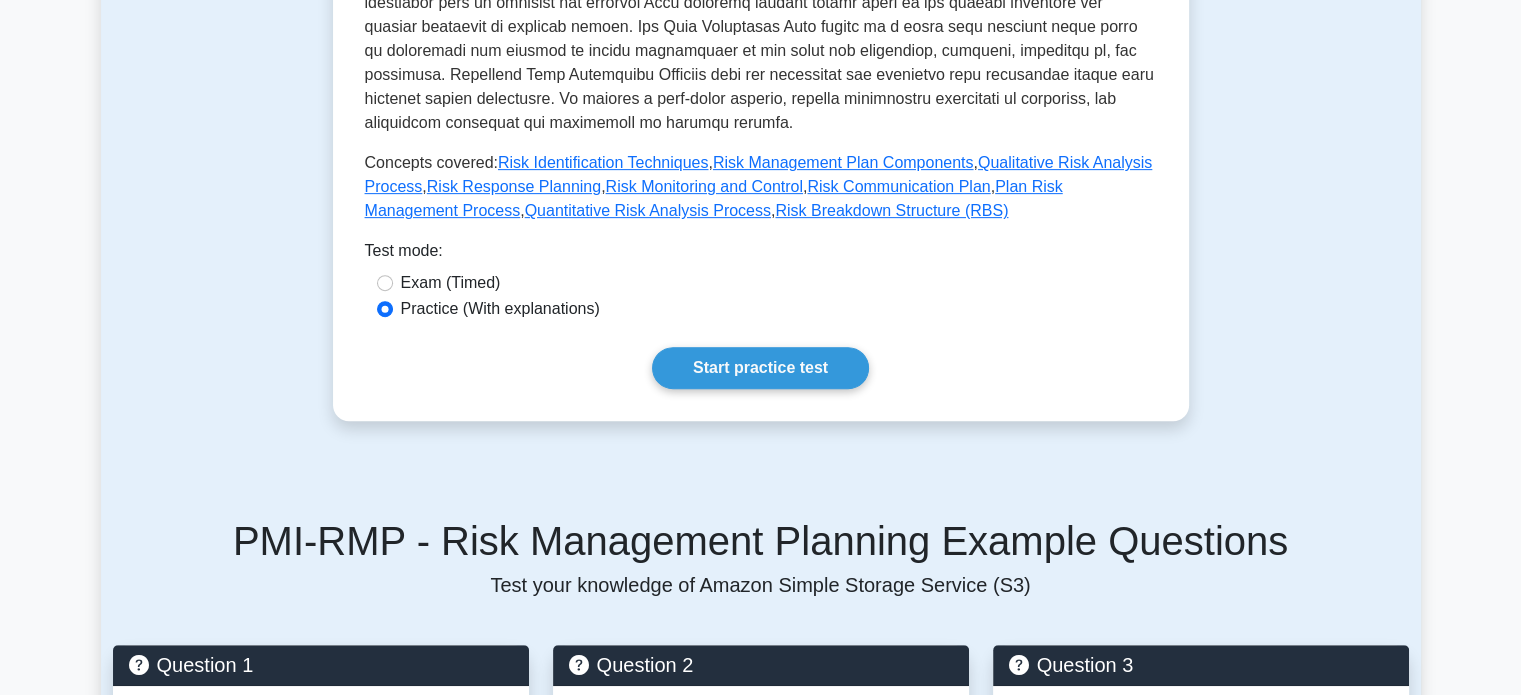 click on "Start practice test" at bounding box center [760, 368] 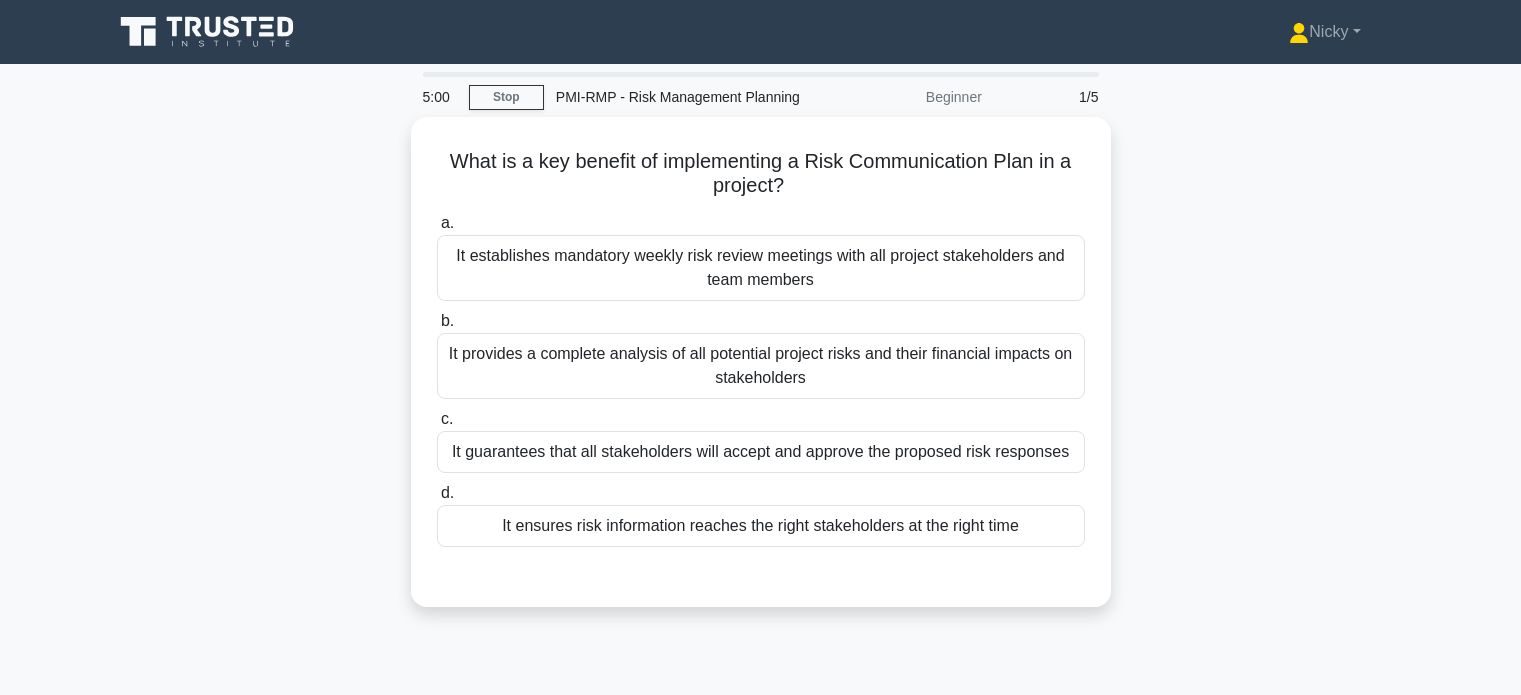 scroll, scrollTop: 0, scrollLeft: 0, axis: both 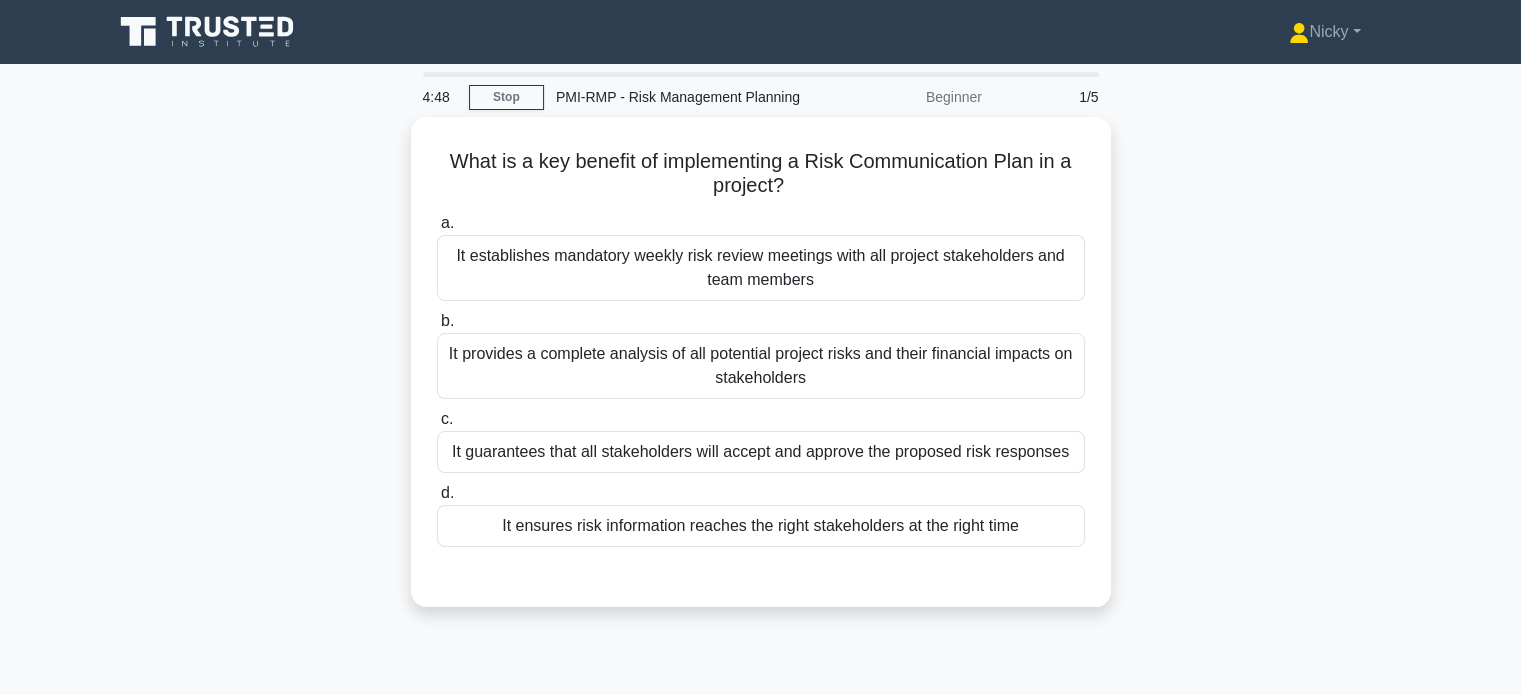 click on "It ensures risk information reaches the right stakeholders at the right time" at bounding box center [761, 526] 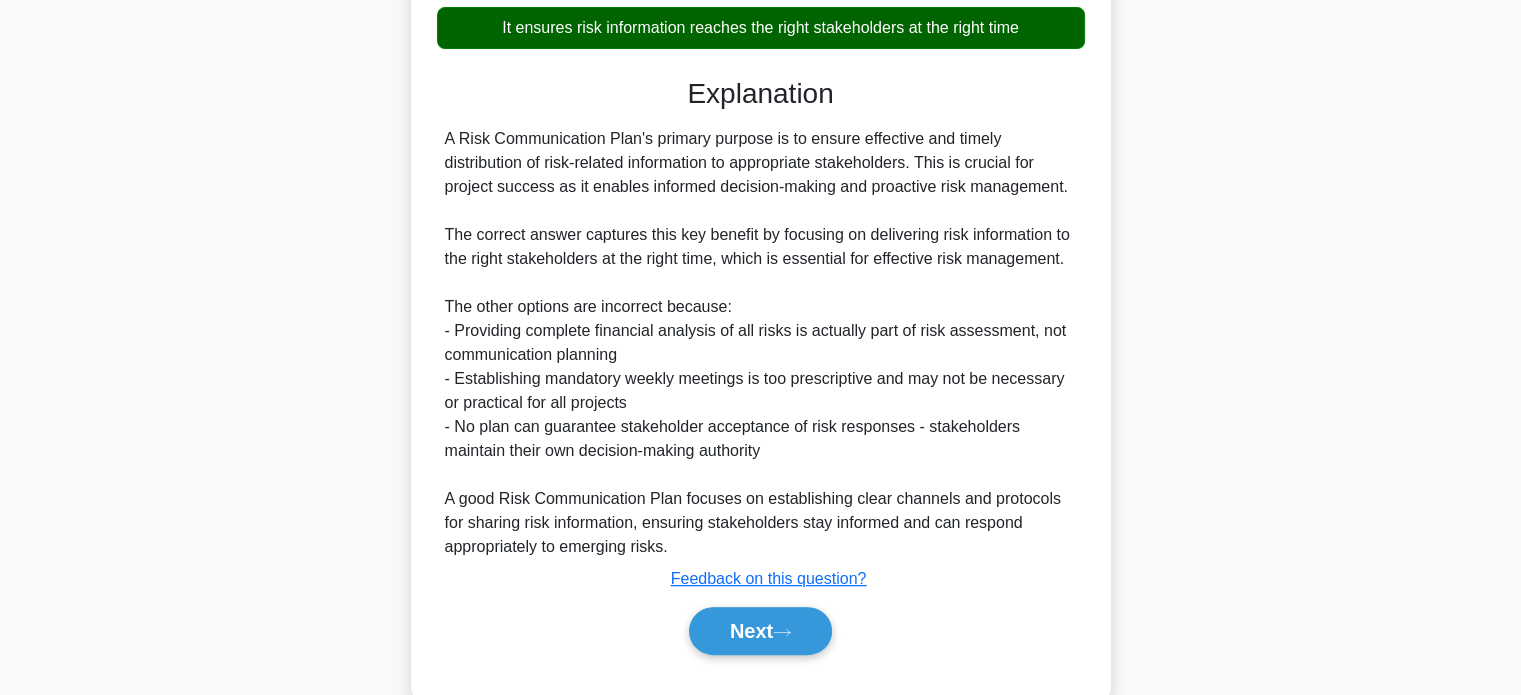 scroll, scrollTop: 499, scrollLeft: 0, axis: vertical 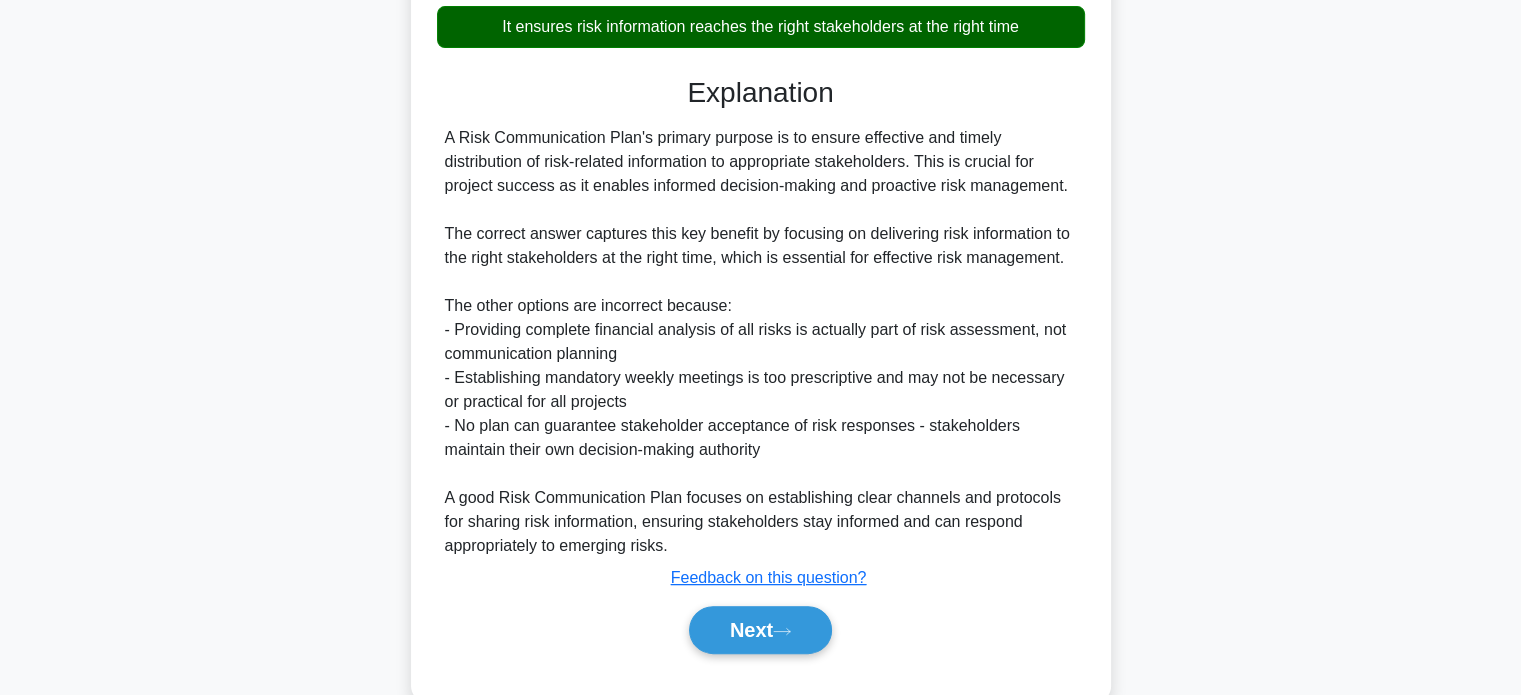 click on "What is a key benefit of implementing a Risk Communication Plan in a project?
.spinner_0XTQ{transform-origin:center;animation:spinner_y6GP .75s linear infinite}@keyframes spinner_y6GP{100%{transform:rotate(360deg)}}
a.
It establishes mandatory weekly risk review meetings with all project stakeholders and team members
b. c. d." at bounding box center (761, 171) 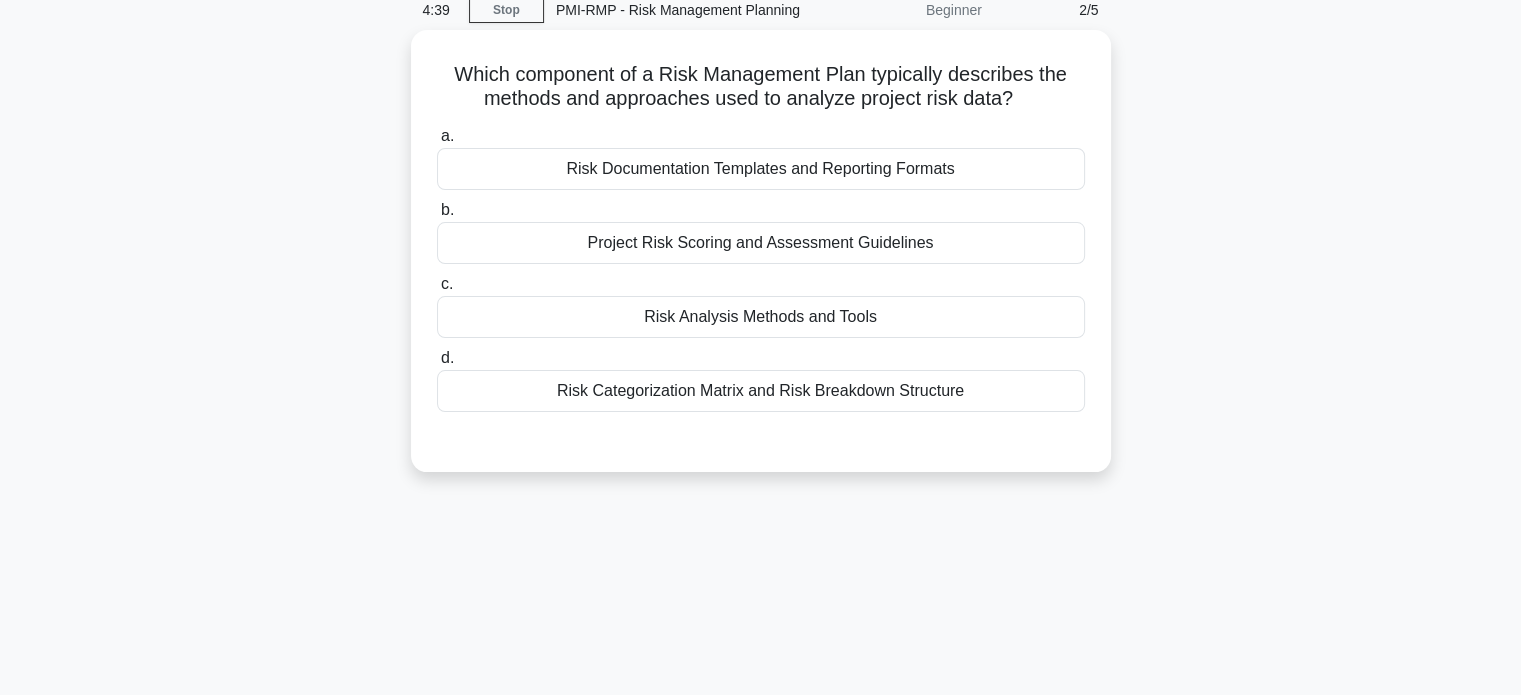 scroll, scrollTop: 80, scrollLeft: 0, axis: vertical 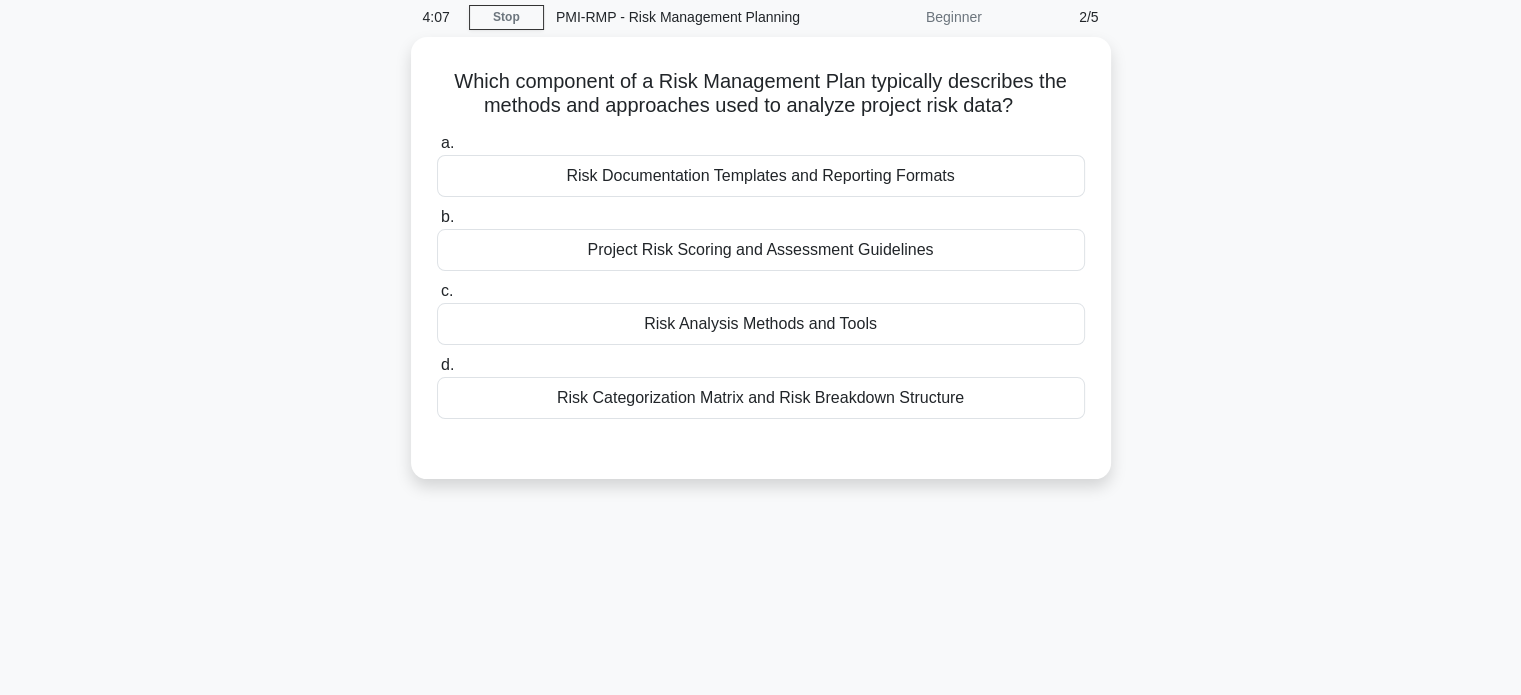 click on "Risk Analysis Methods and Tools" at bounding box center (761, 324) 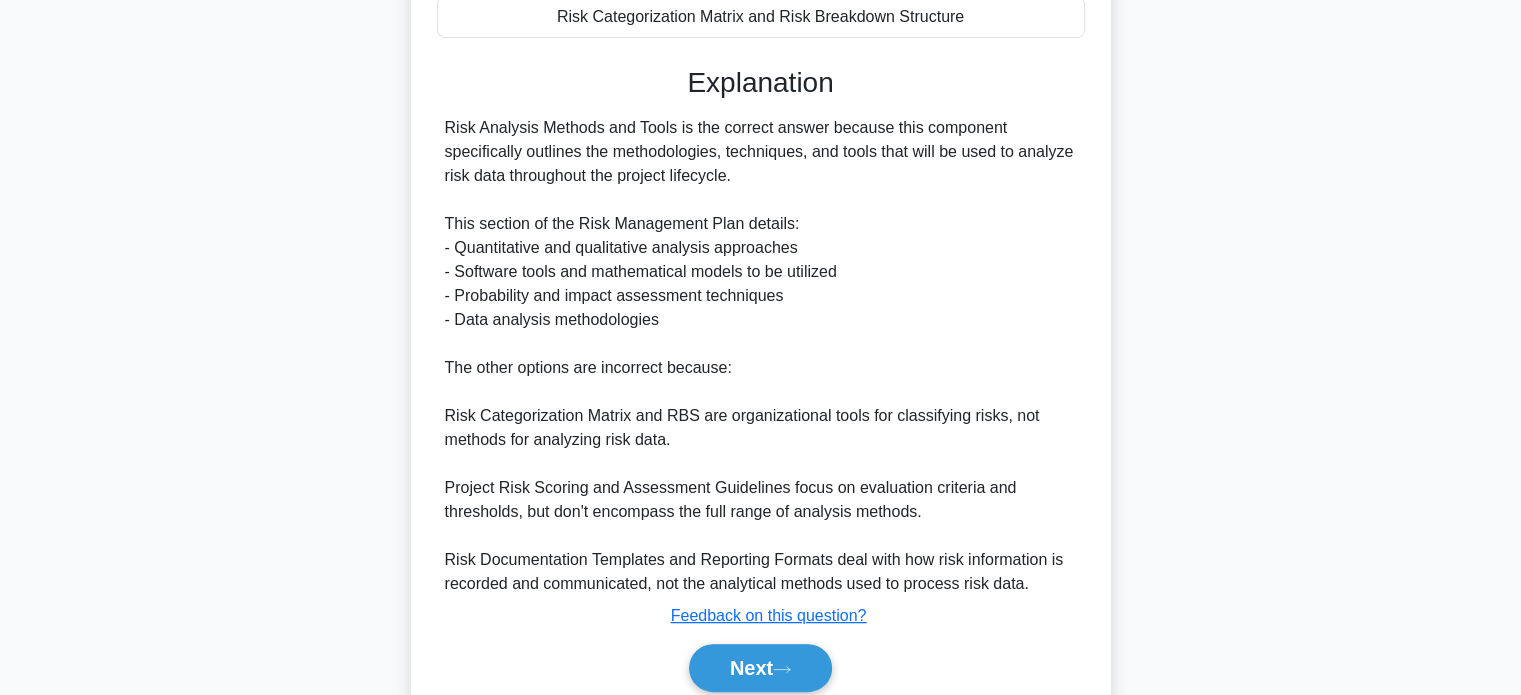 scroll, scrollTop: 536, scrollLeft: 0, axis: vertical 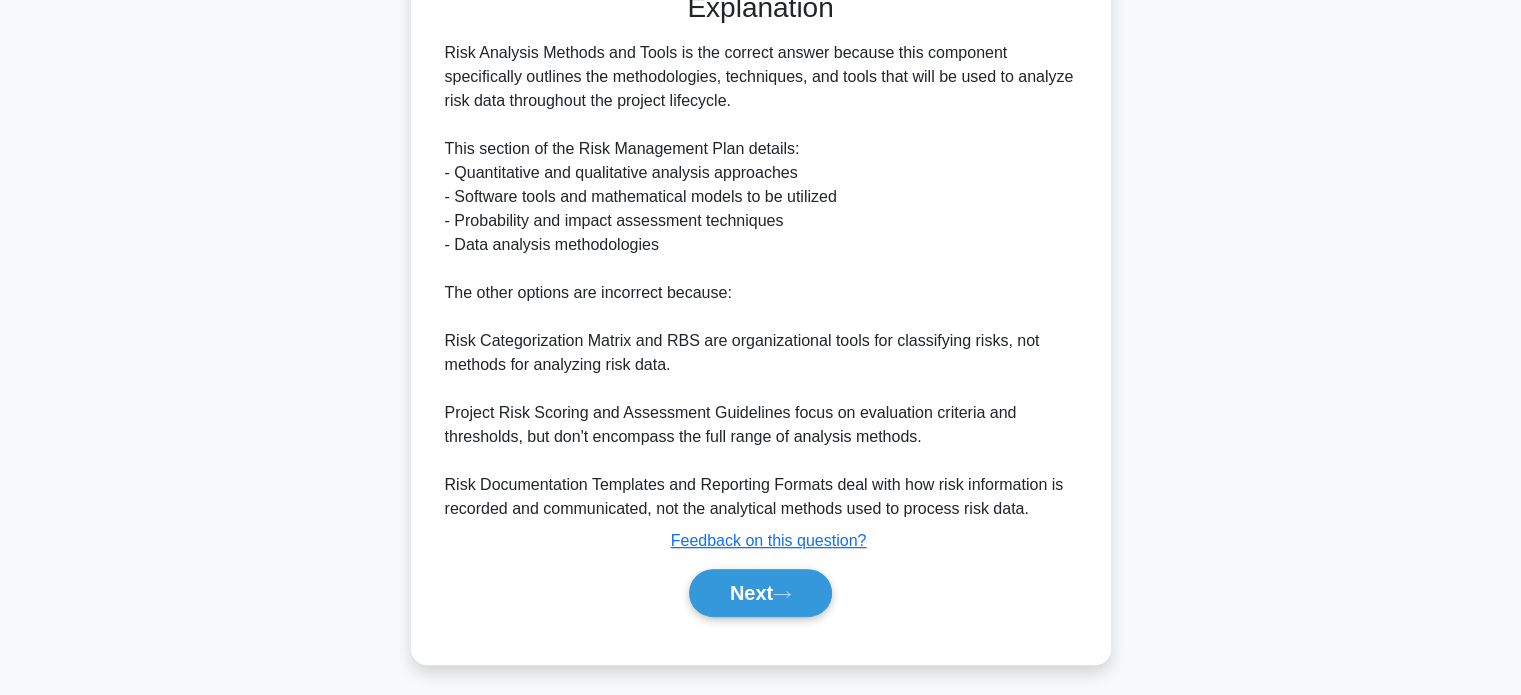 click on "Next" at bounding box center [760, 593] 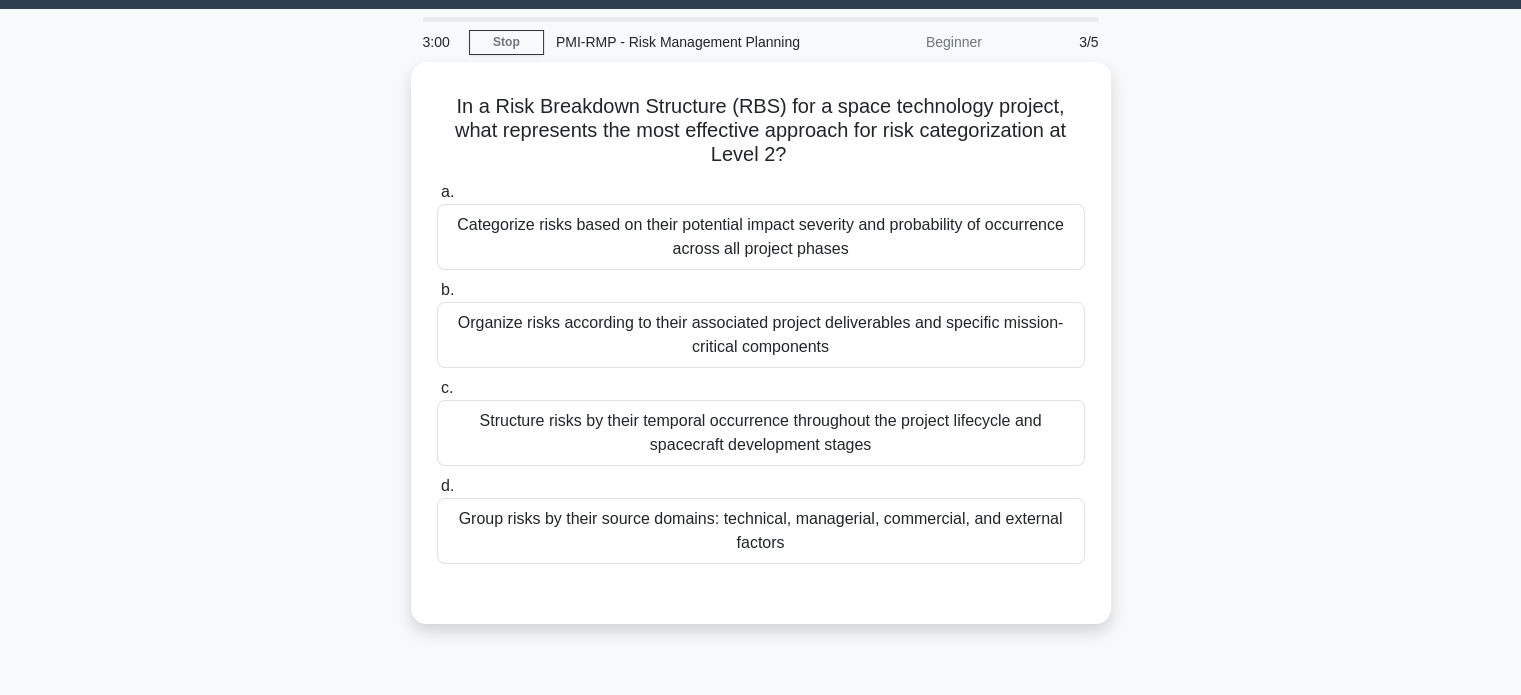 scroll, scrollTop: 57, scrollLeft: 0, axis: vertical 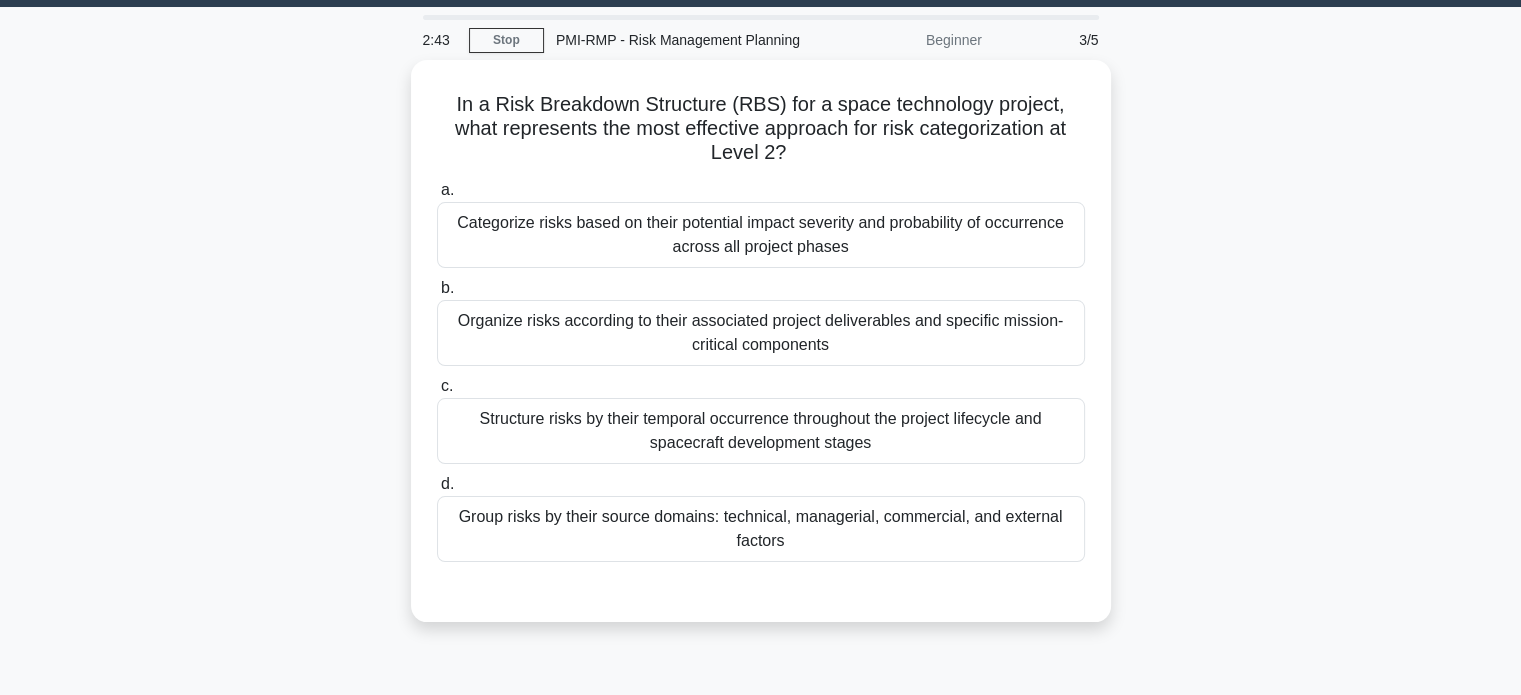 click on "Categorize risks based on their potential impact severity and probability of occurrence across all project phases" at bounding box center [761, 235] 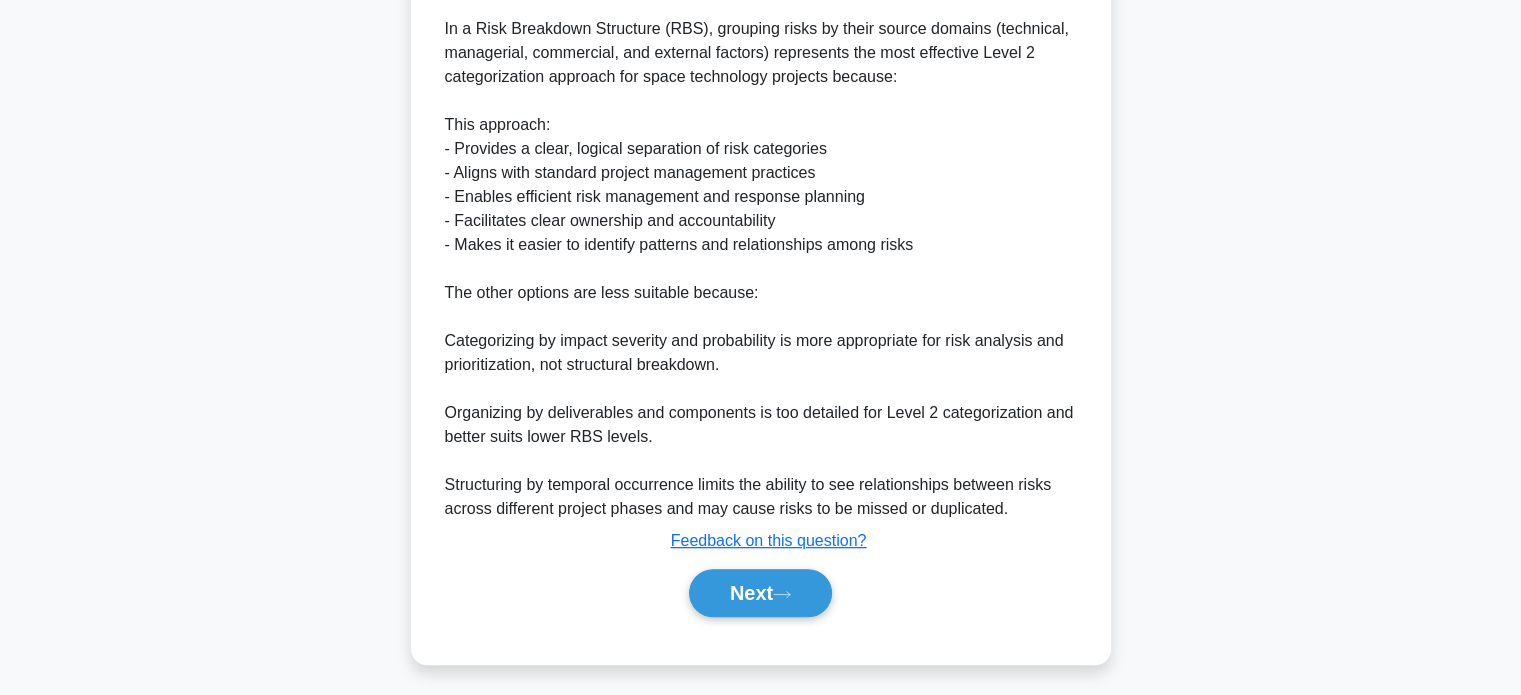 scroll, scrollTop: 680, scrollLeft: 0, axis: vertical 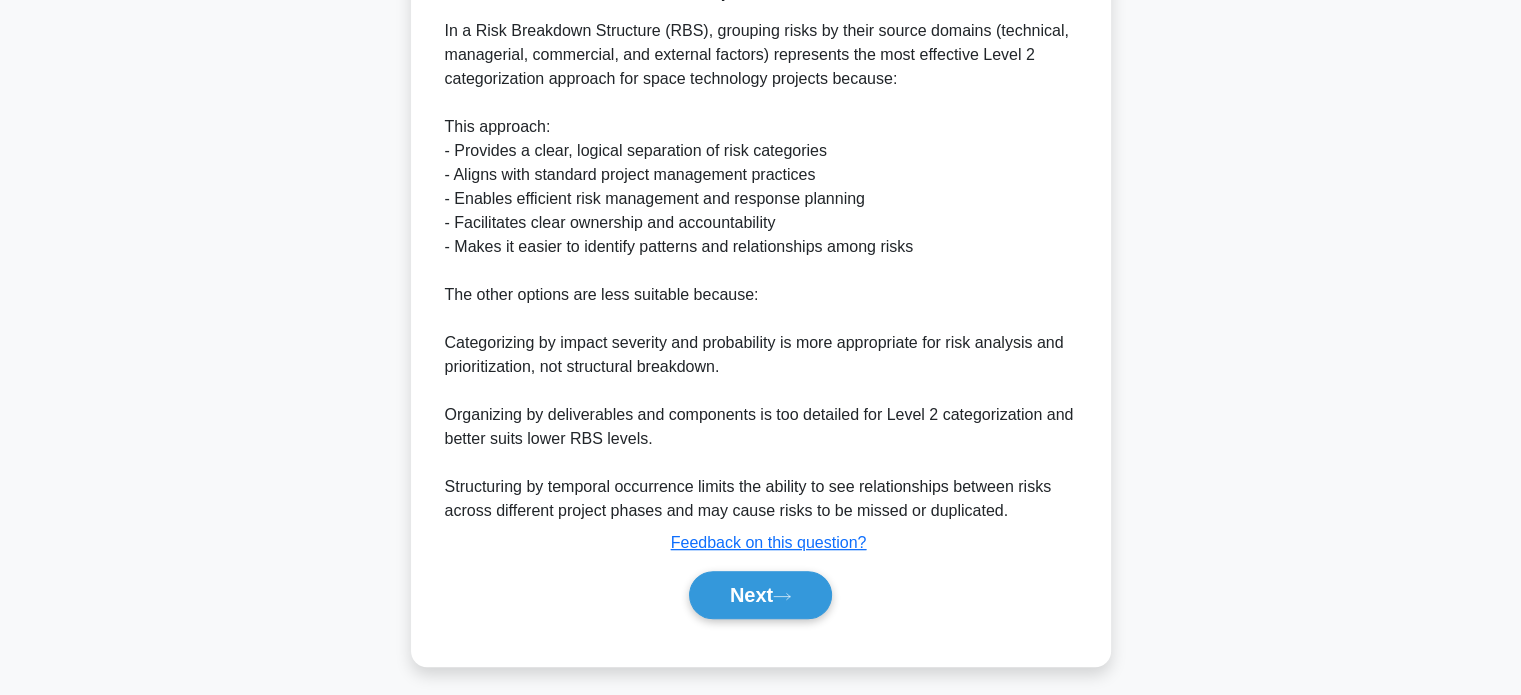 click on "a.
Categorize risks based on their potential impact severity and probability of occurrence across all project phases
b.
c. d." at bounding box center [761, 97] 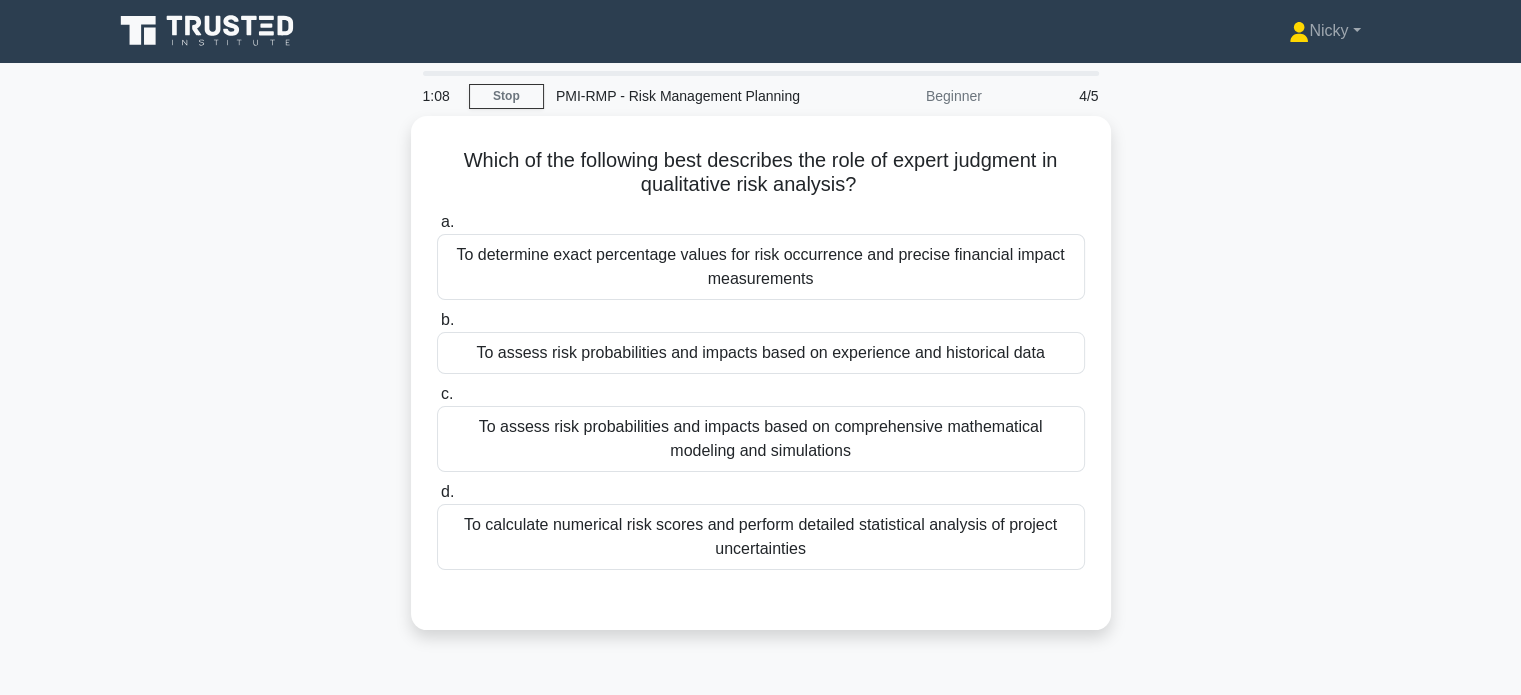scroll, scrollTop: 0, scrollLeft: 0, axis: both 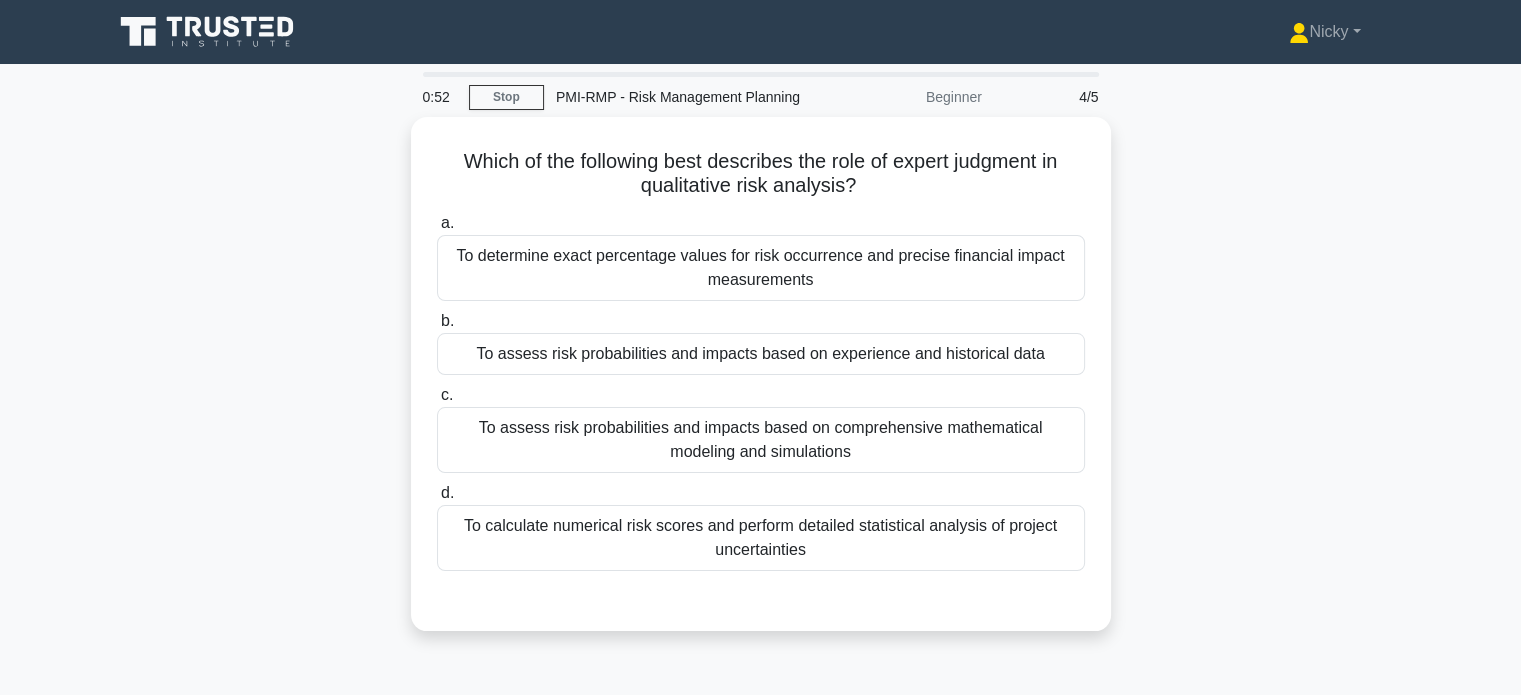 click on "To assess risk probabilities and impacts based on experience and historical data" at bounding box center (761, 354) 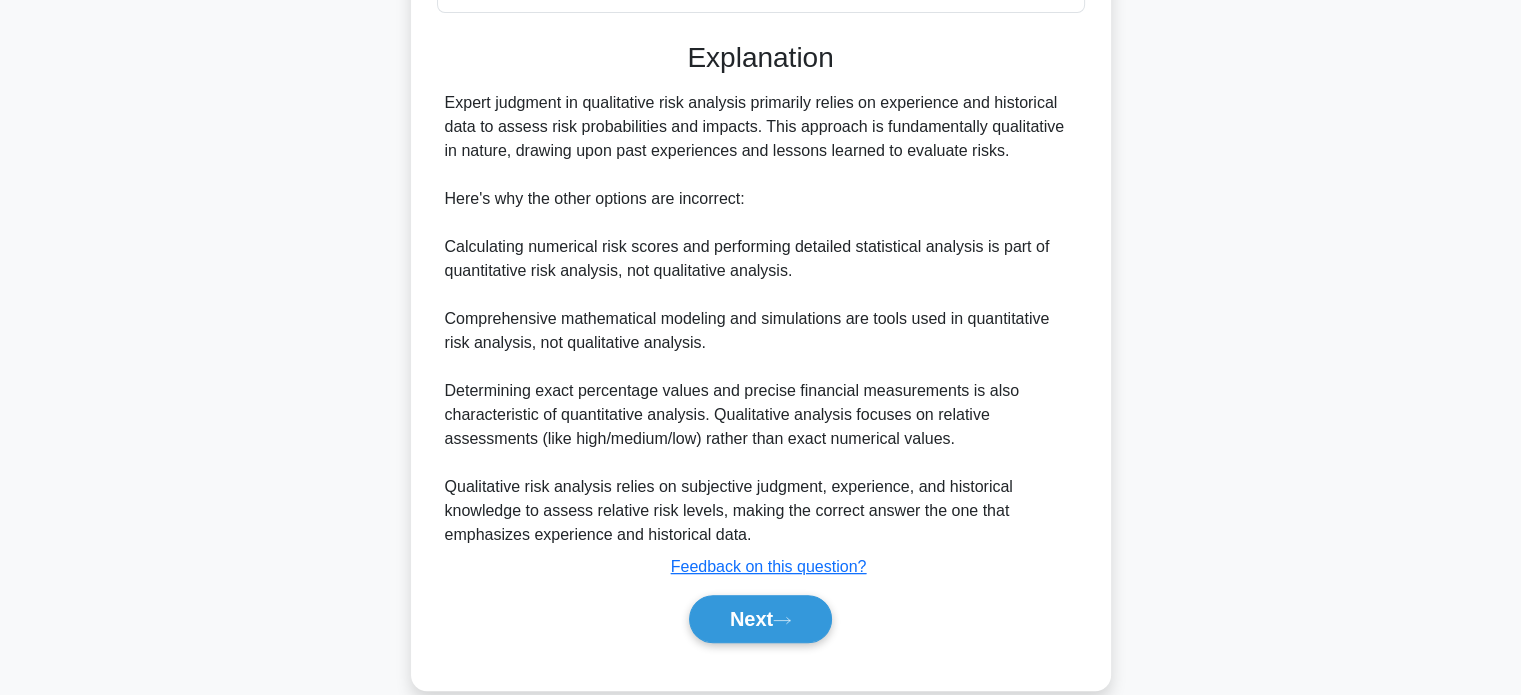 scroll, scrollTop: 584, scrollLeft: 0, axis: vertical 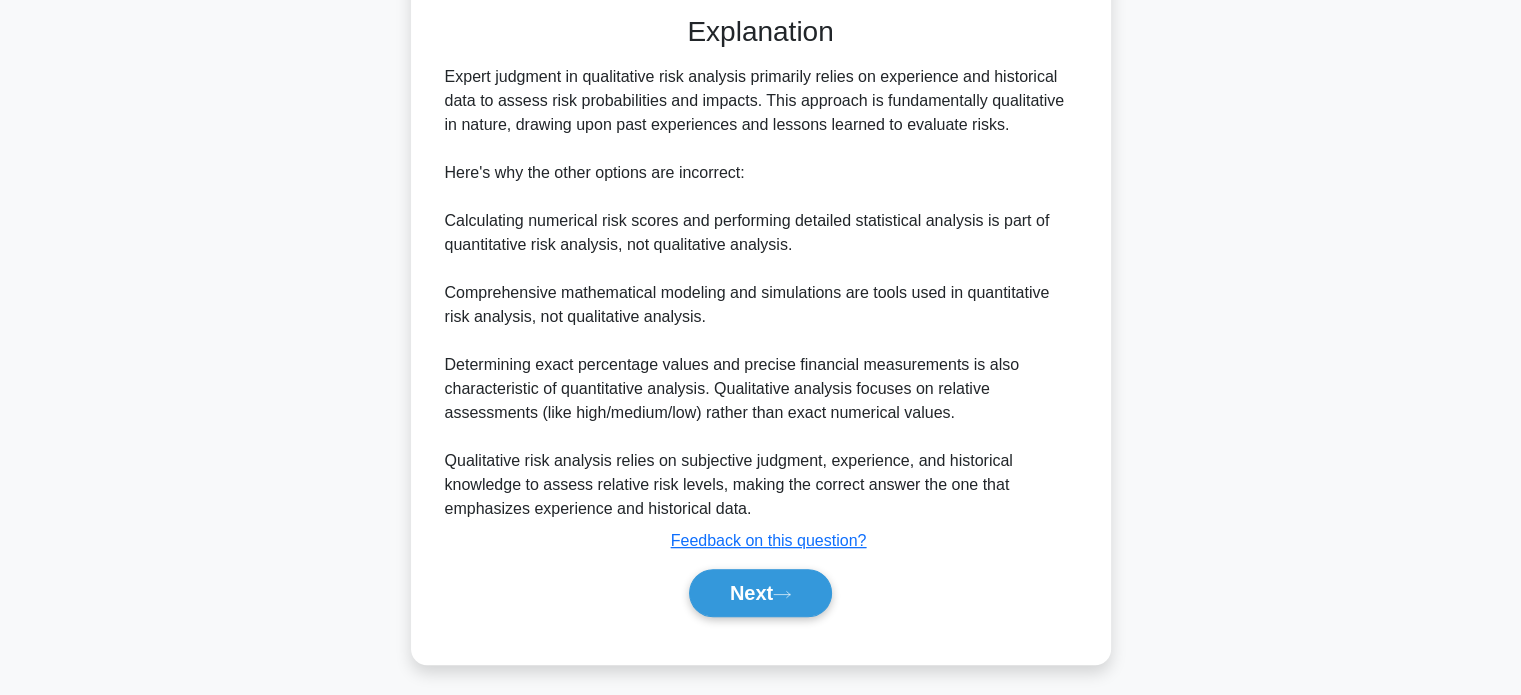 click on "Next" at bounding box center [760, 593] 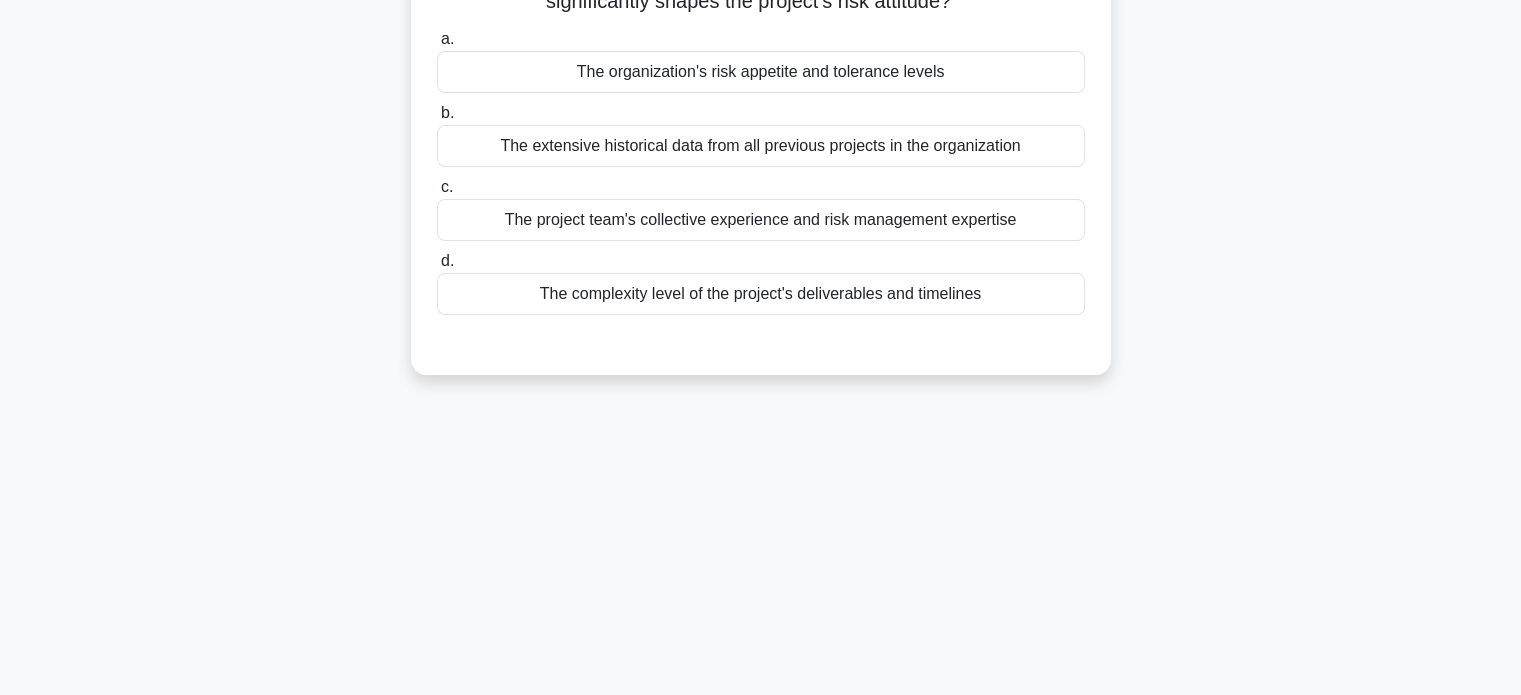 scroll, scrollTop: 0, scrollLeft: 0, axis: both 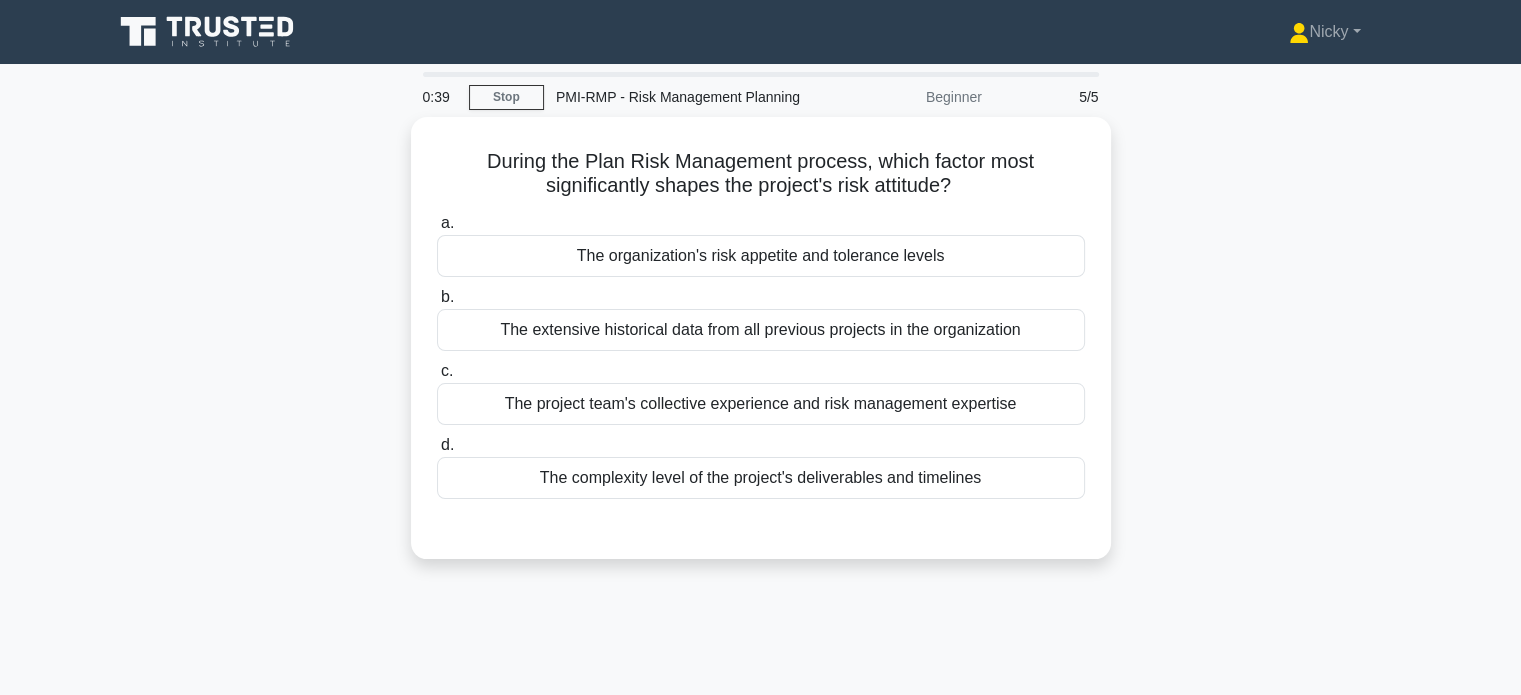 click on "The organization's risk appetite and tolerance levels" at bounding box center (761, 256) 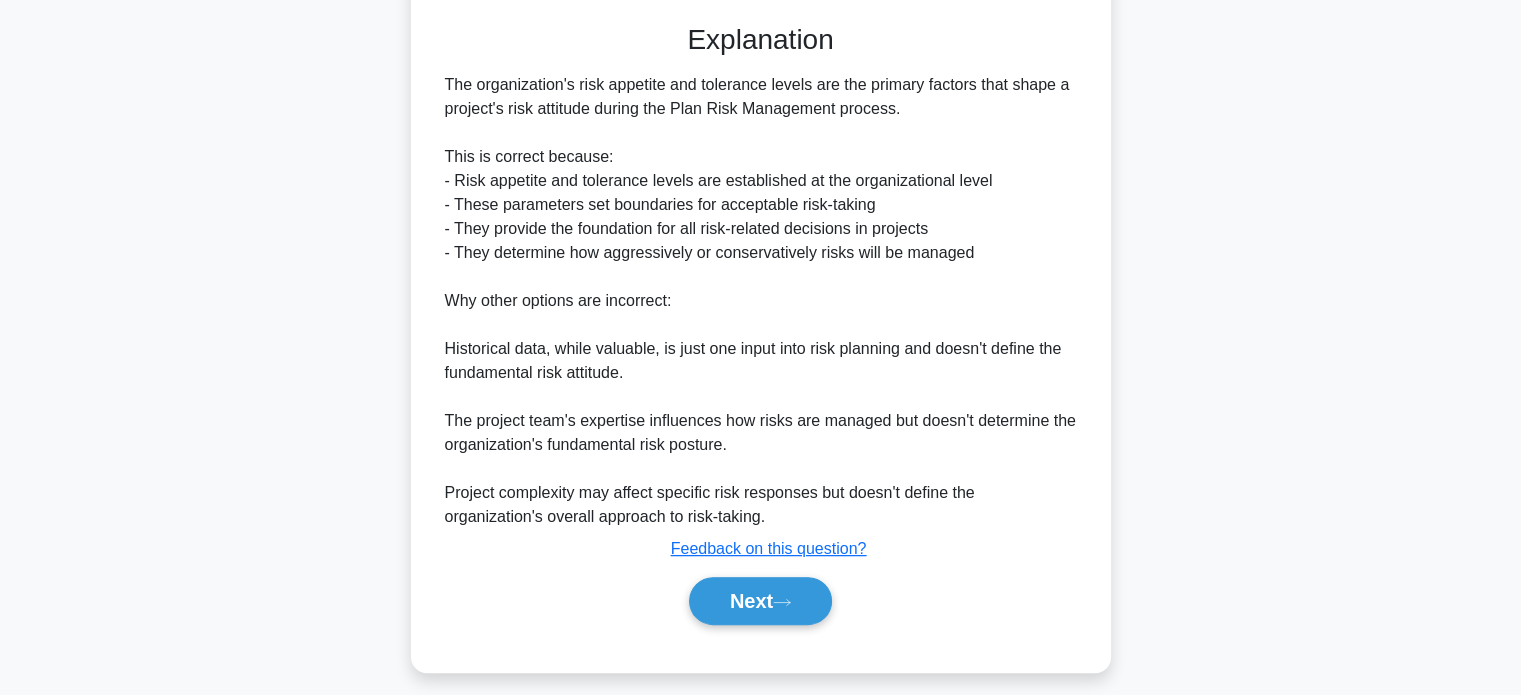 scroll, scrollTop: 506, scrollLeft: 0, axis: vertical 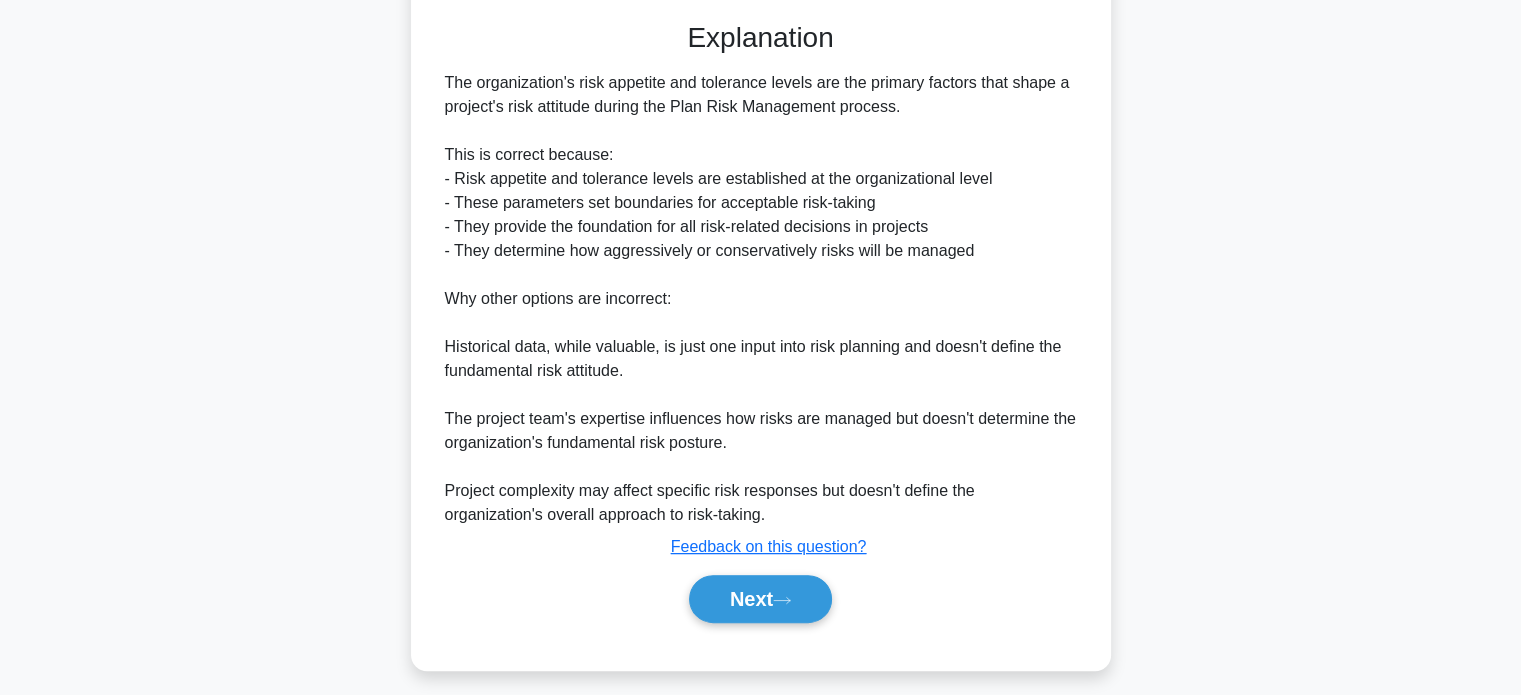 click on "Next" at bounding box center [760, 599] 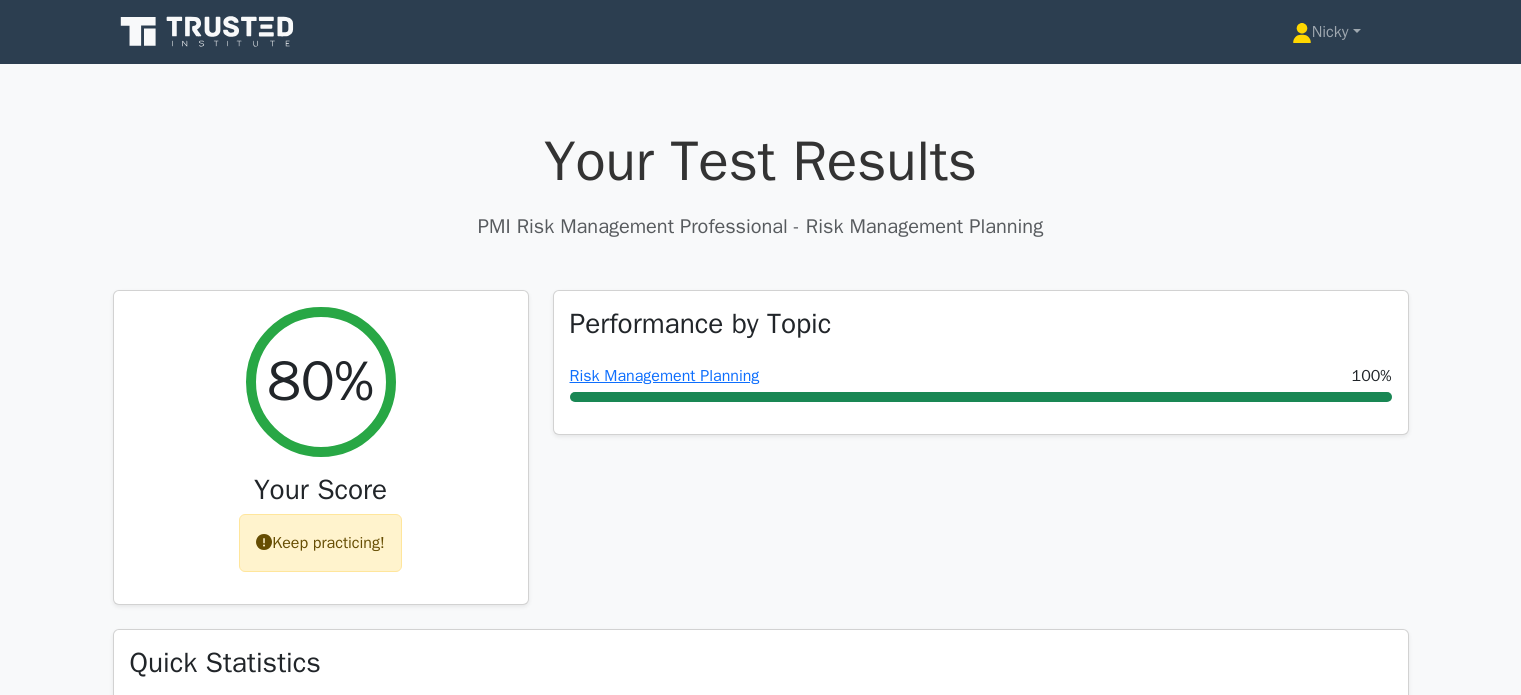scroll, scrollTop: 0, scrollLeft: 0, axis: both 